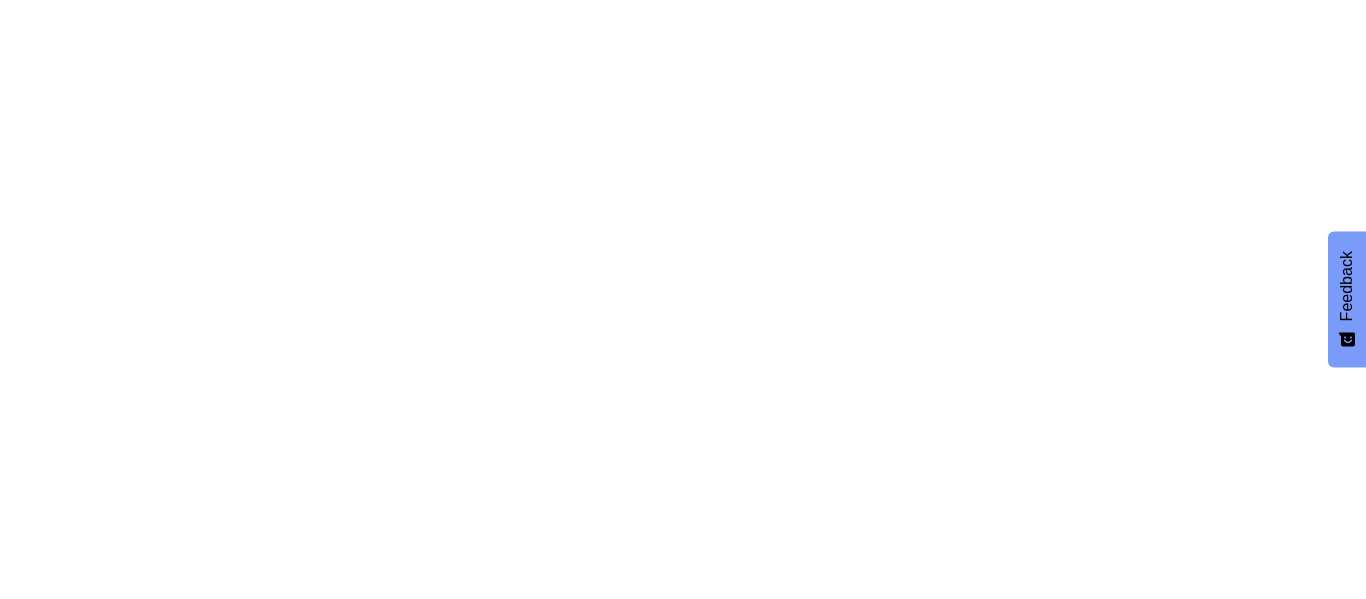 scroll, scrollTop: 0, scrollLeft: 0, axis: both 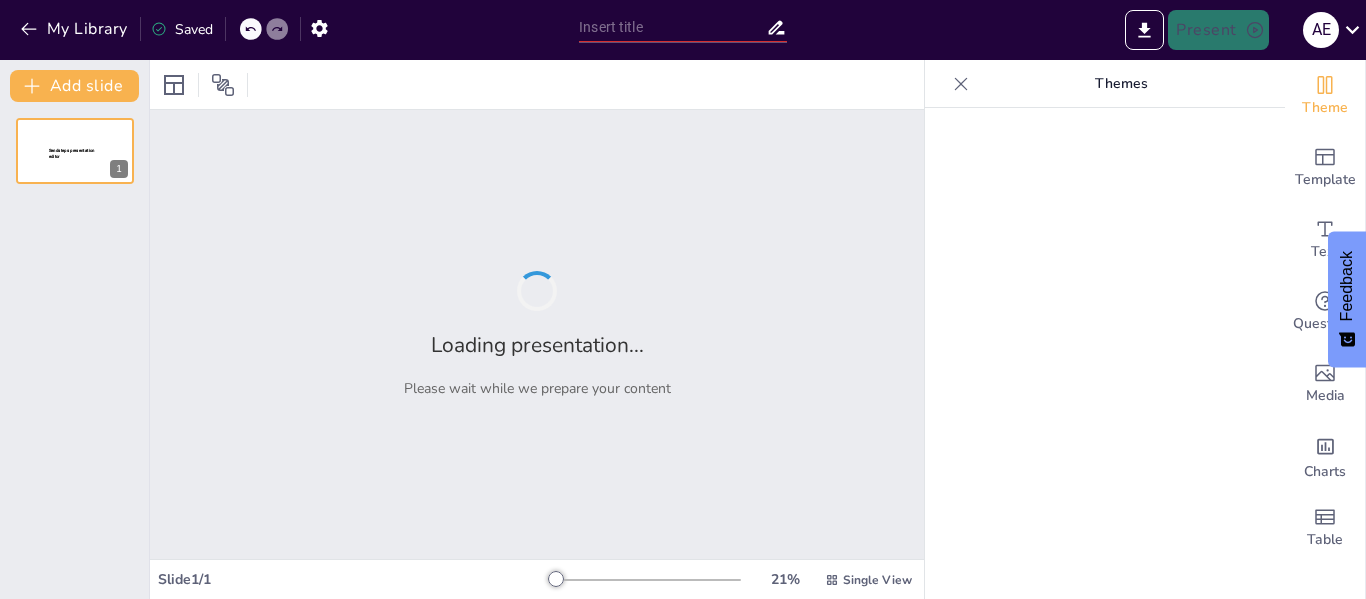 type on "Emoción y Aprendizaje: Claves de la Neuroeducación en Primaria" 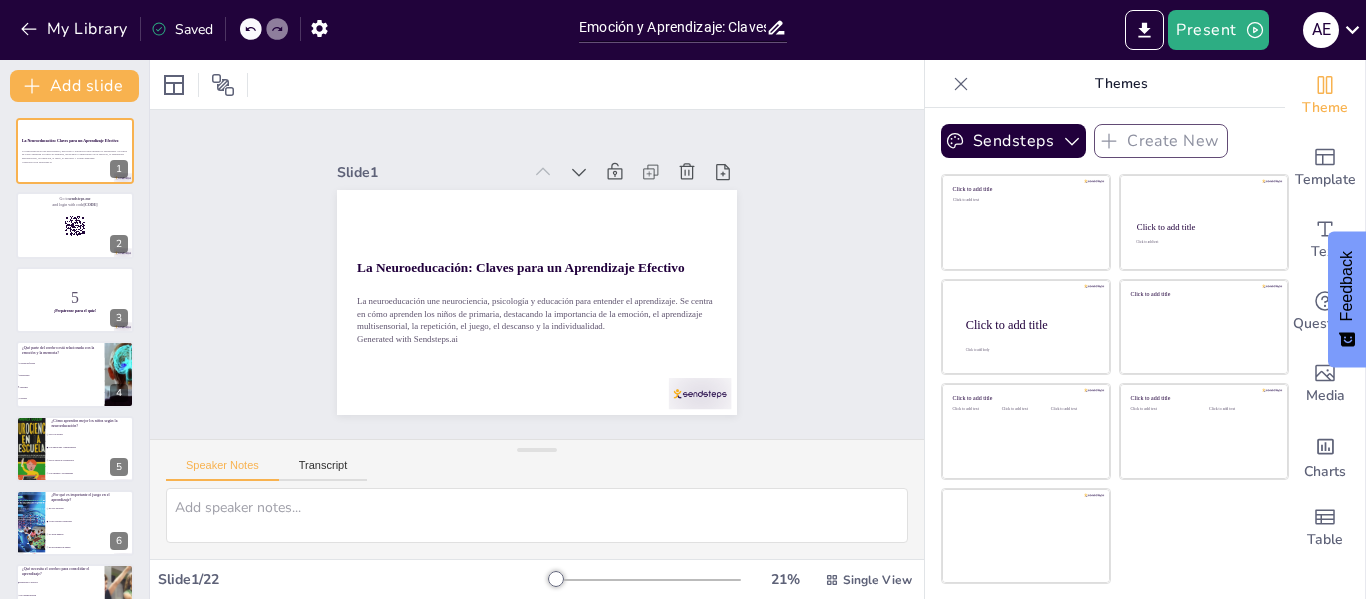 checkbox on "true" 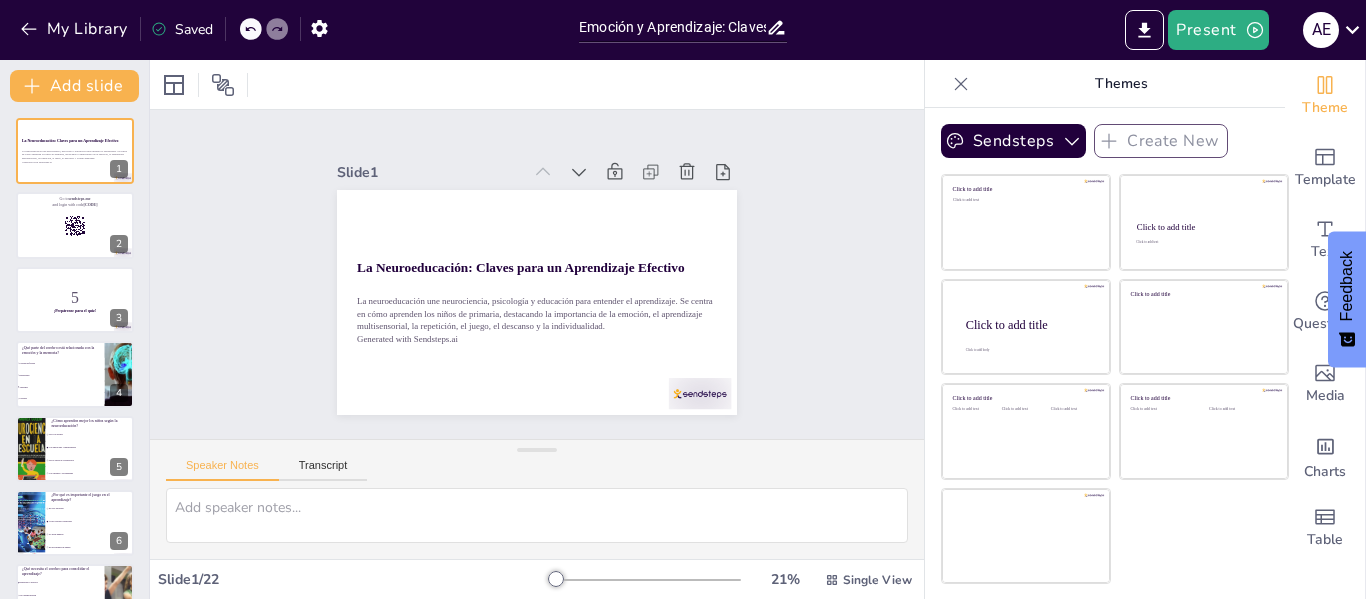 checkbox on "true" 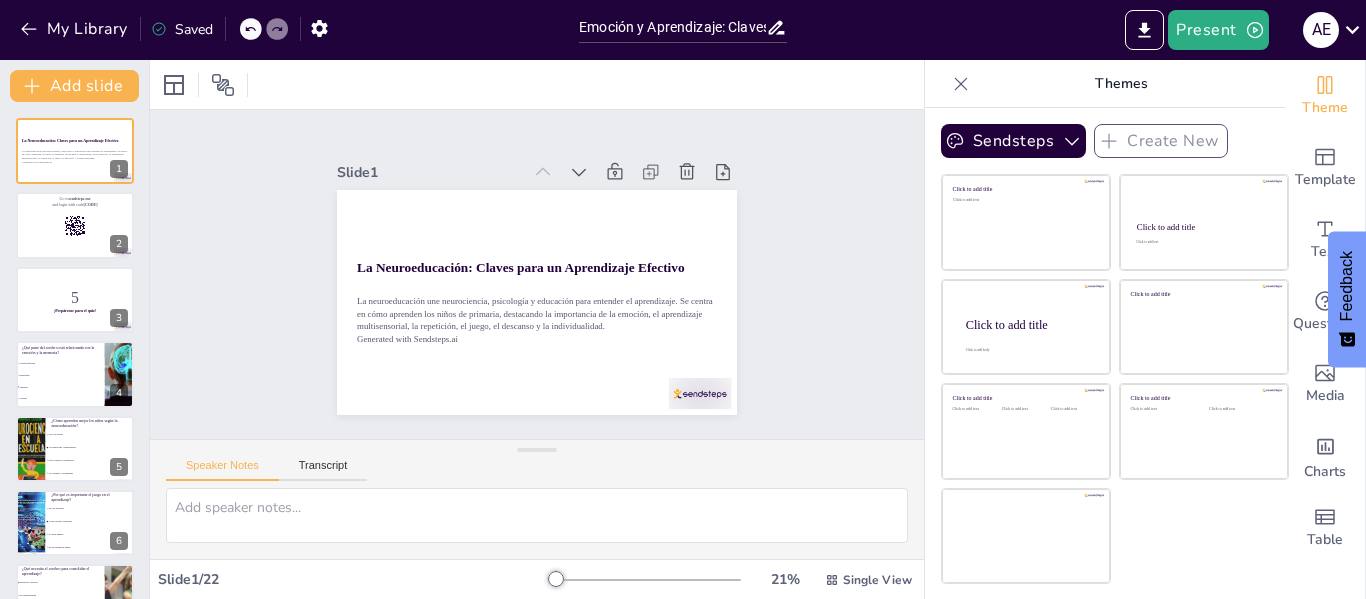 checkbox on "true" 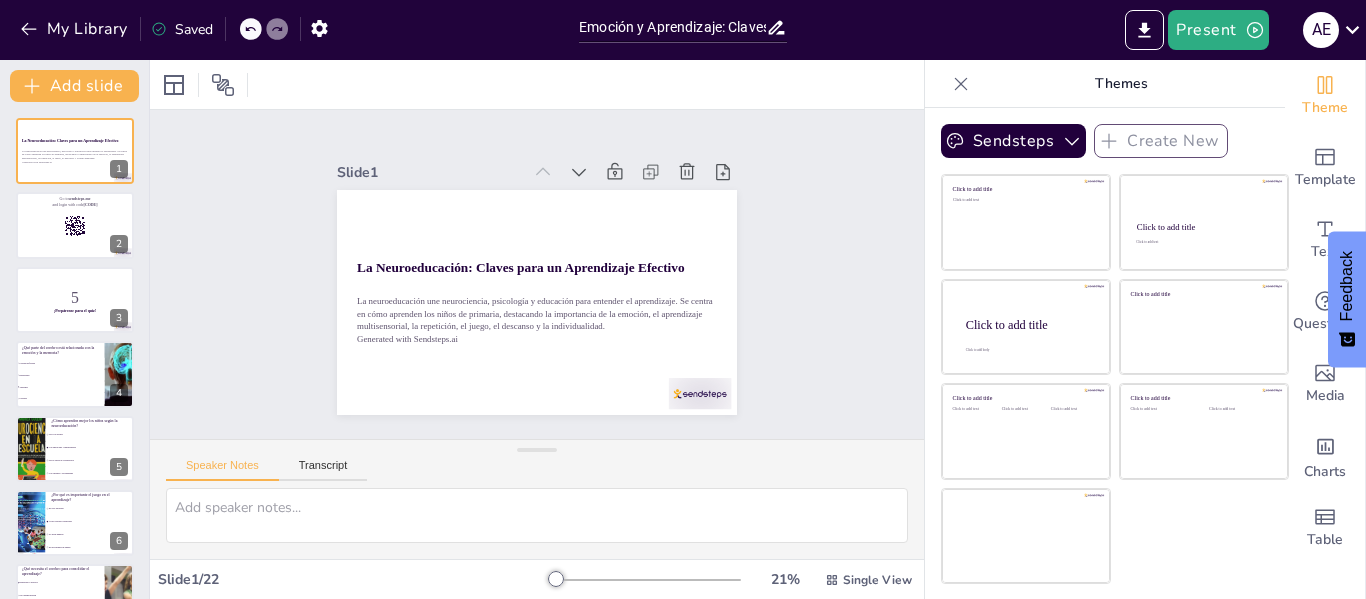checkbox on "true" 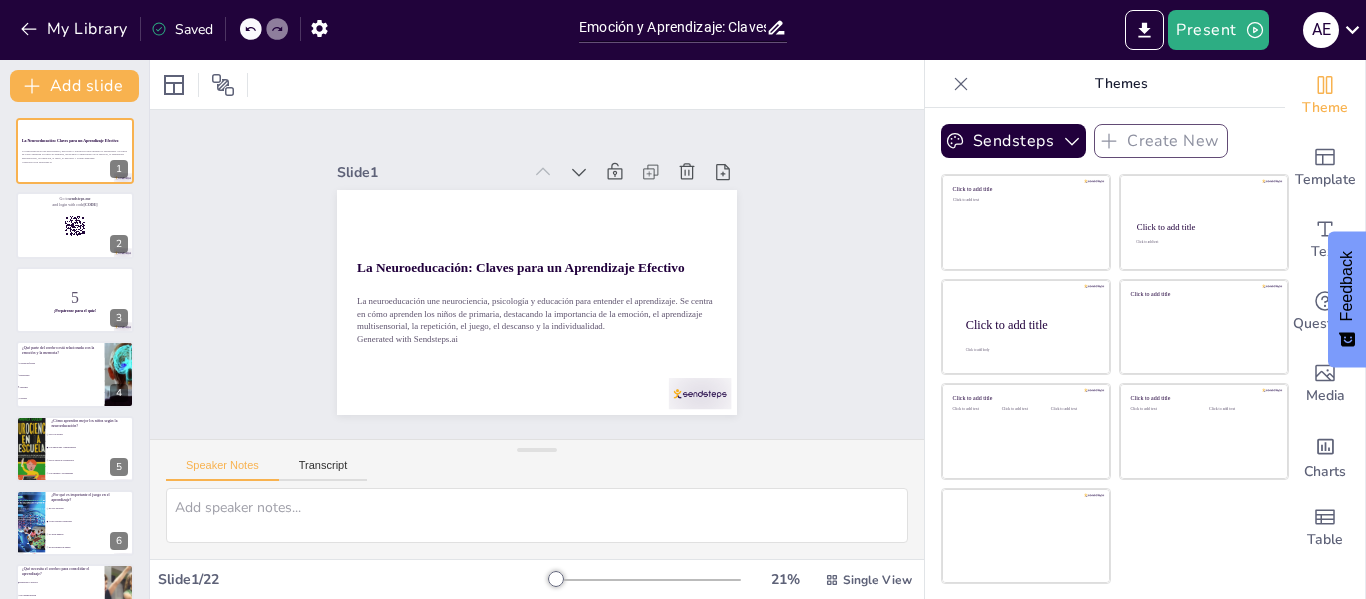 checkbox on "true" 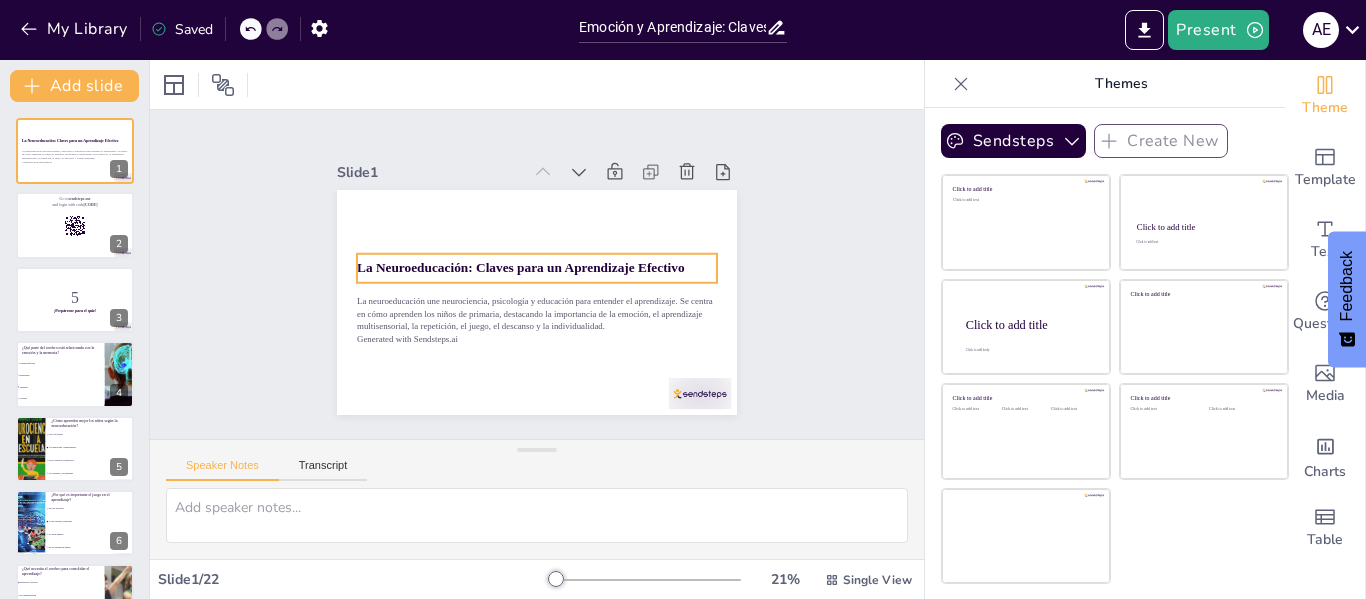 checkbox on "true" 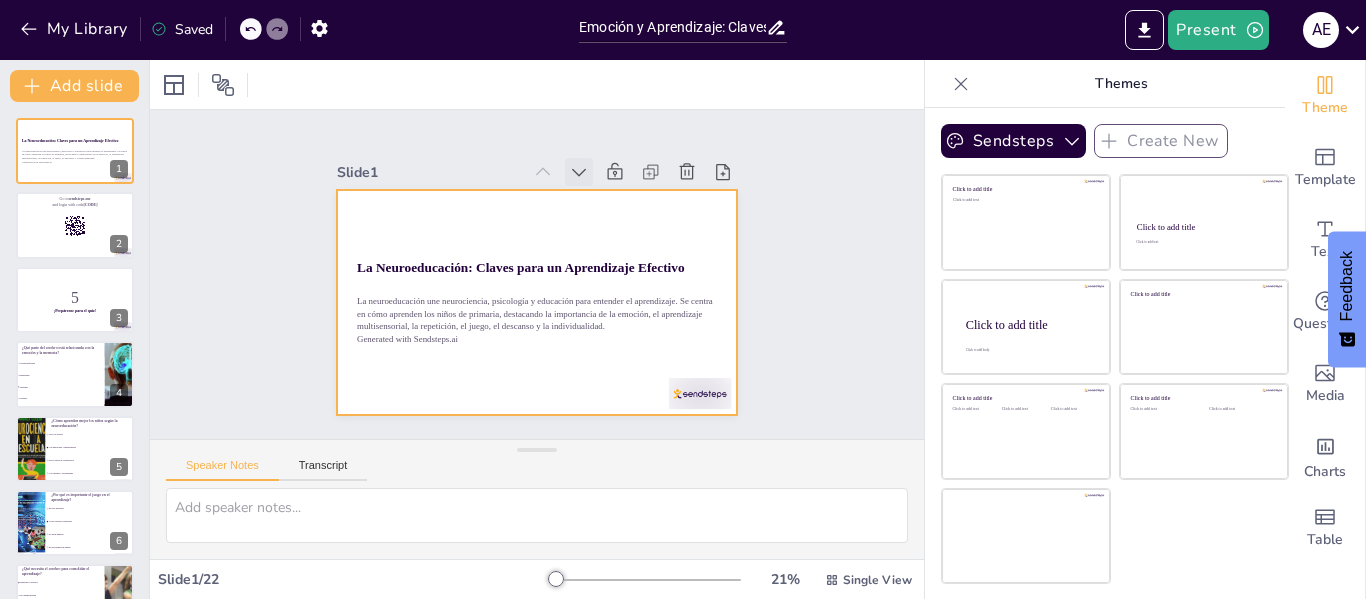 checkbox on "true" 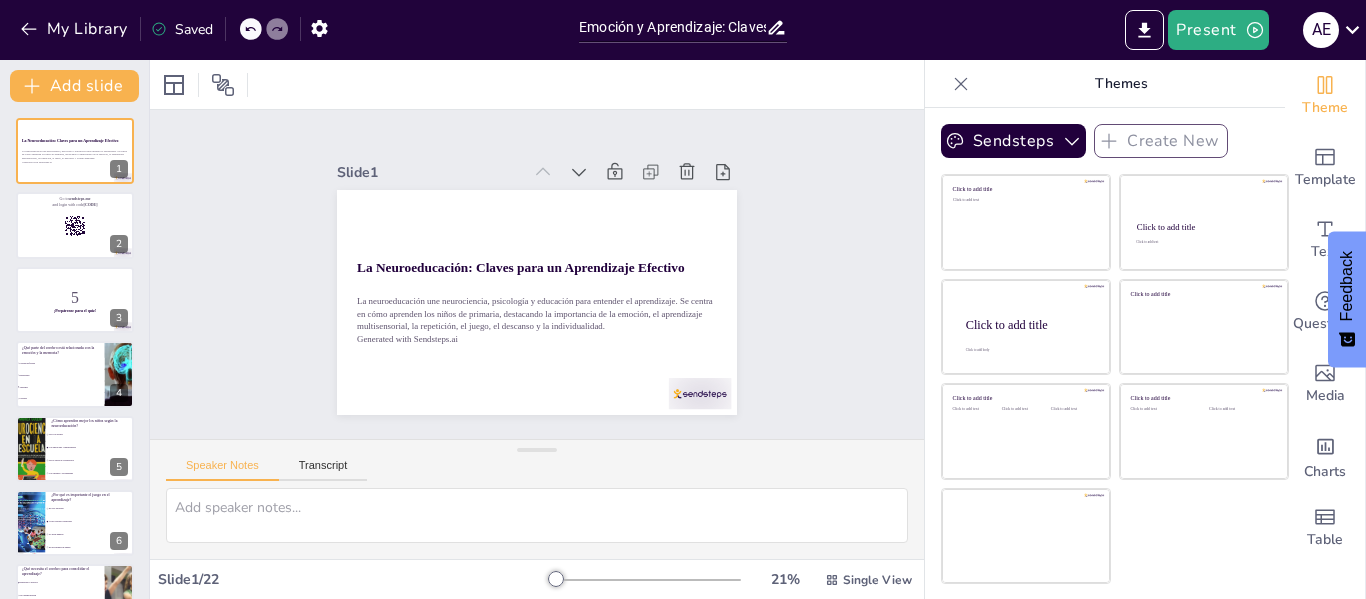 checkbox on "true" 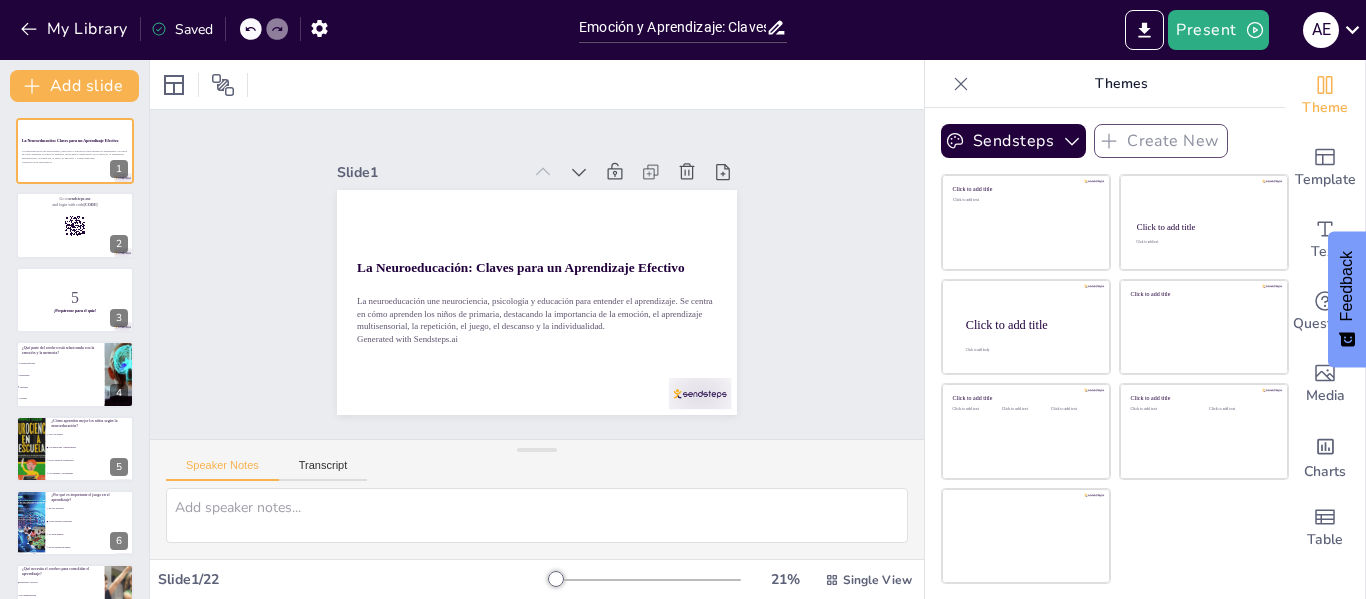 checkbox on "true" 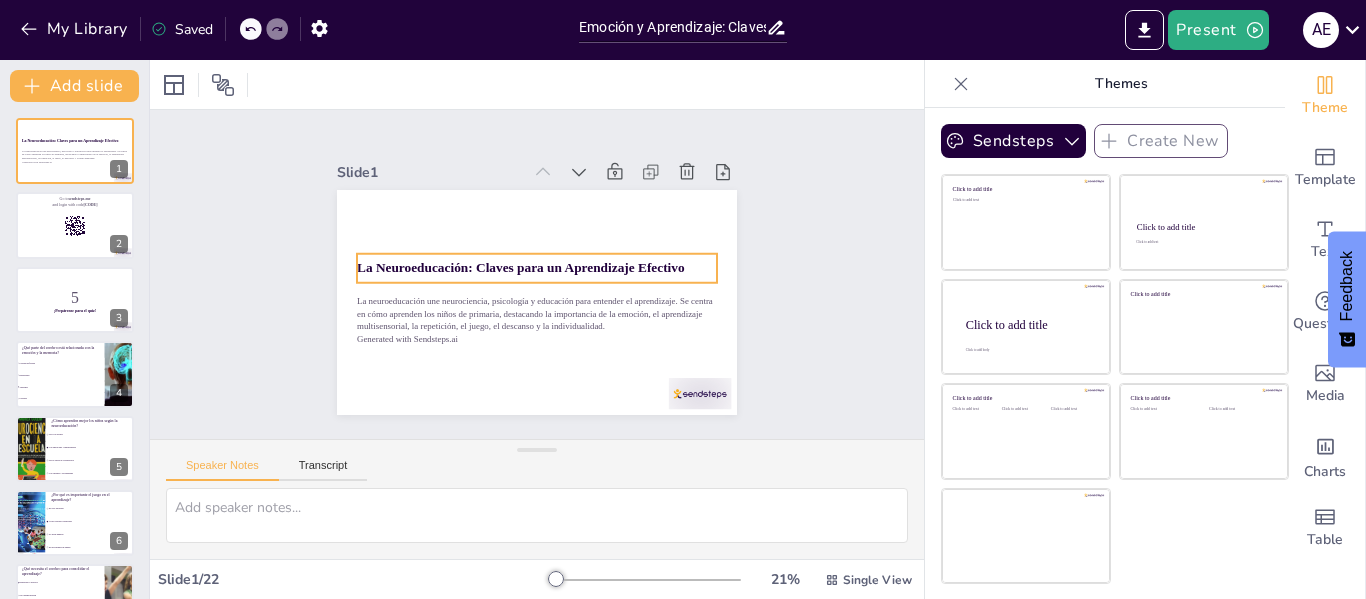 checkbox on "true" 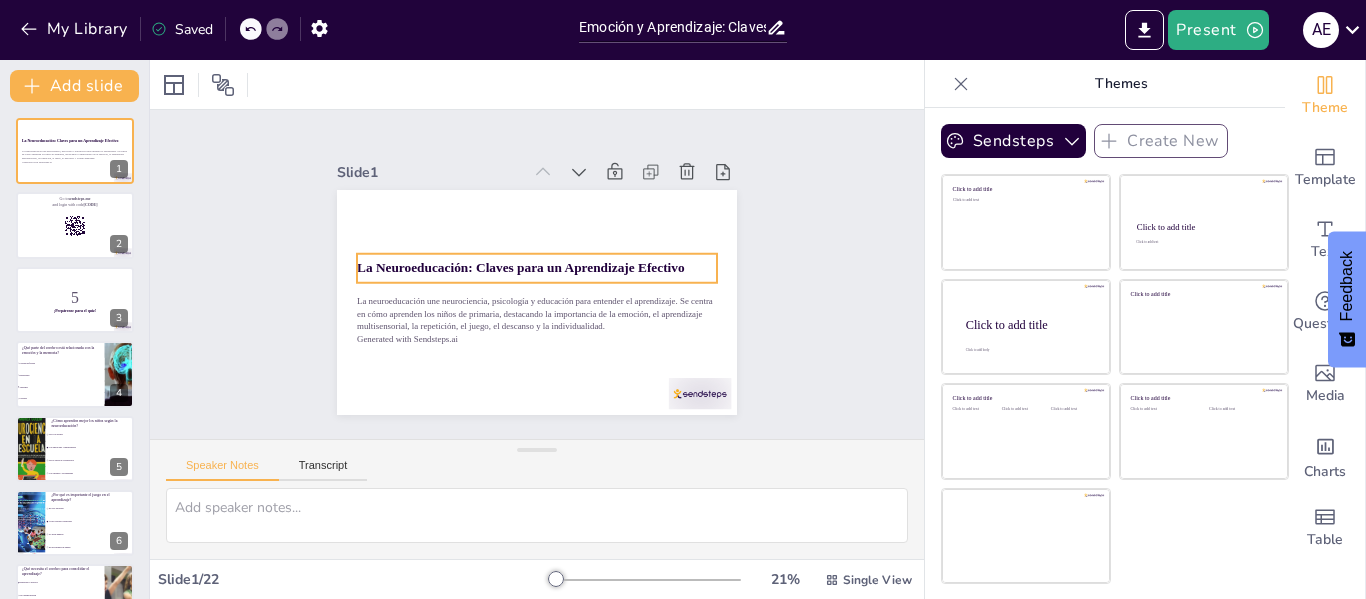 checkbox on "true" 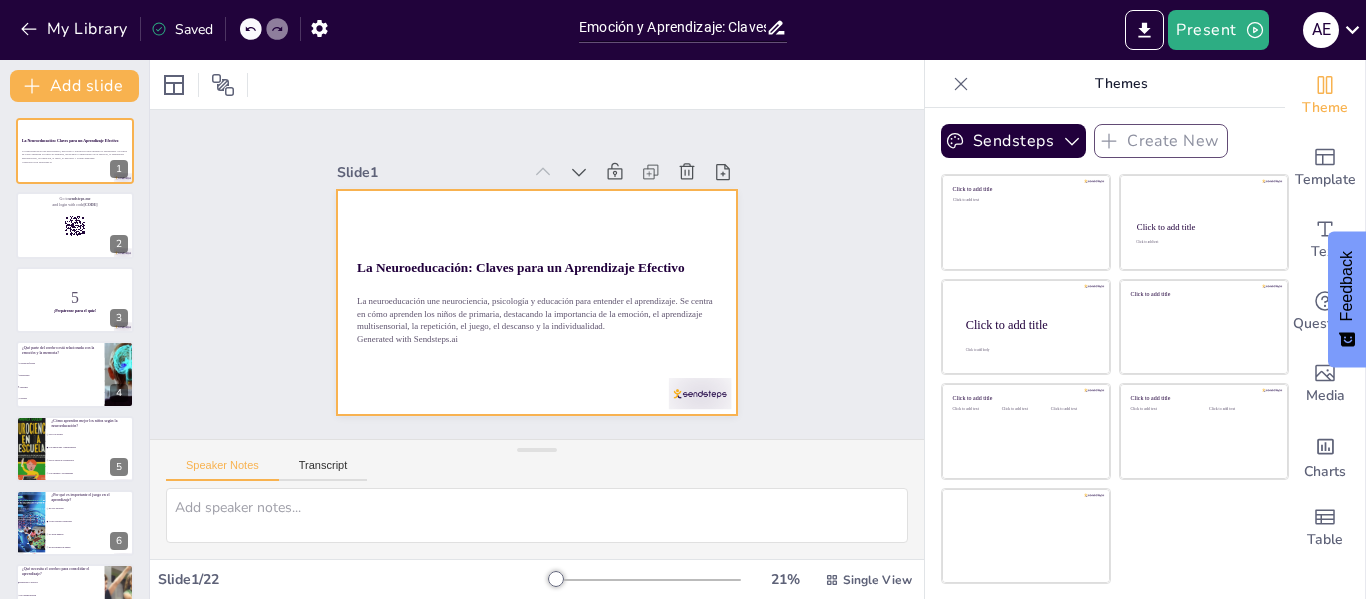 checkbox on "true" 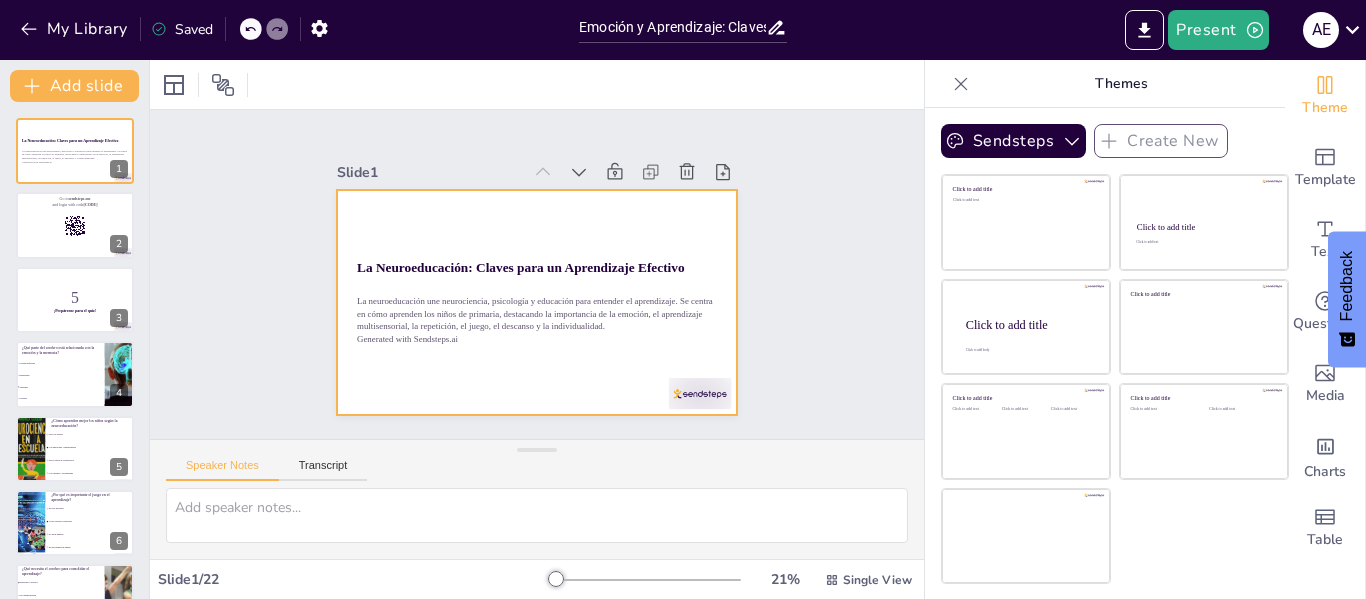 checkbox on "true" 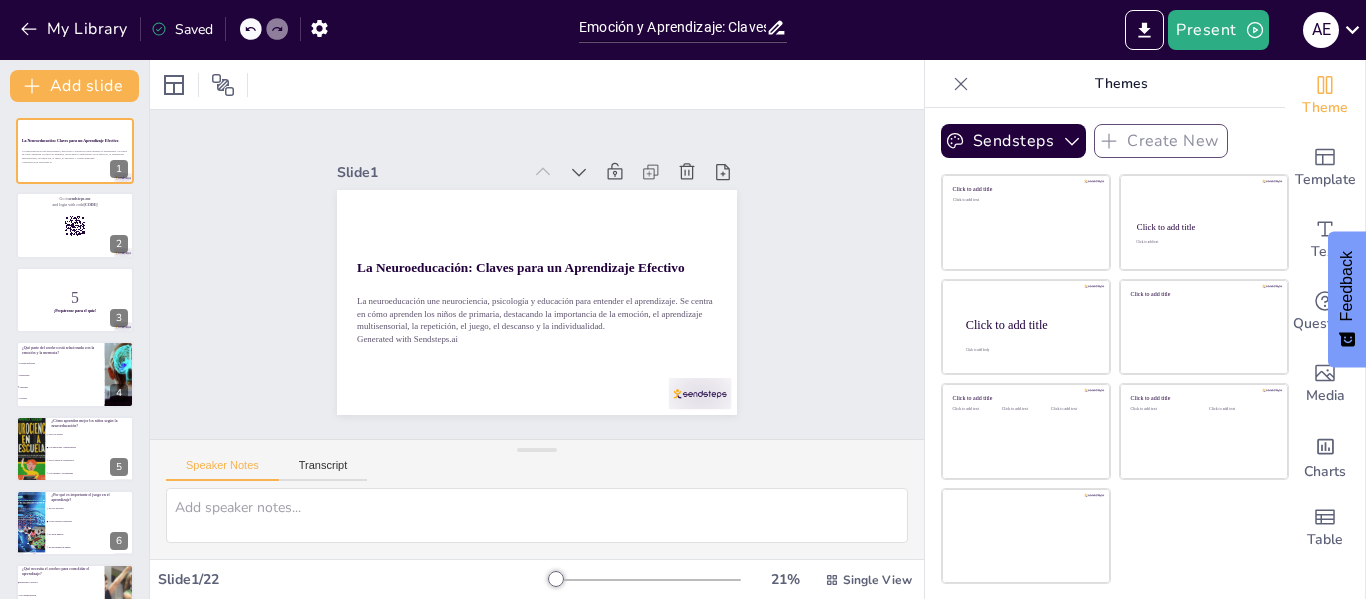 checkbox on "true" 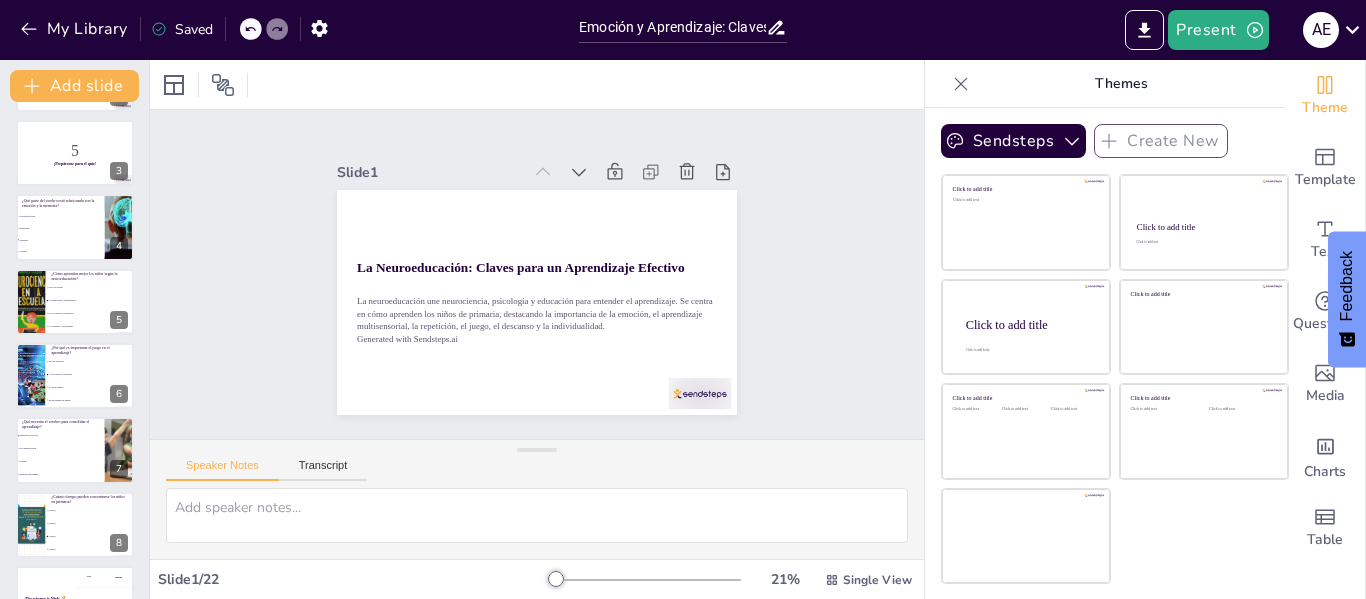scroll, scrollTop: 148, scrollLeft: 0, axis: vertical 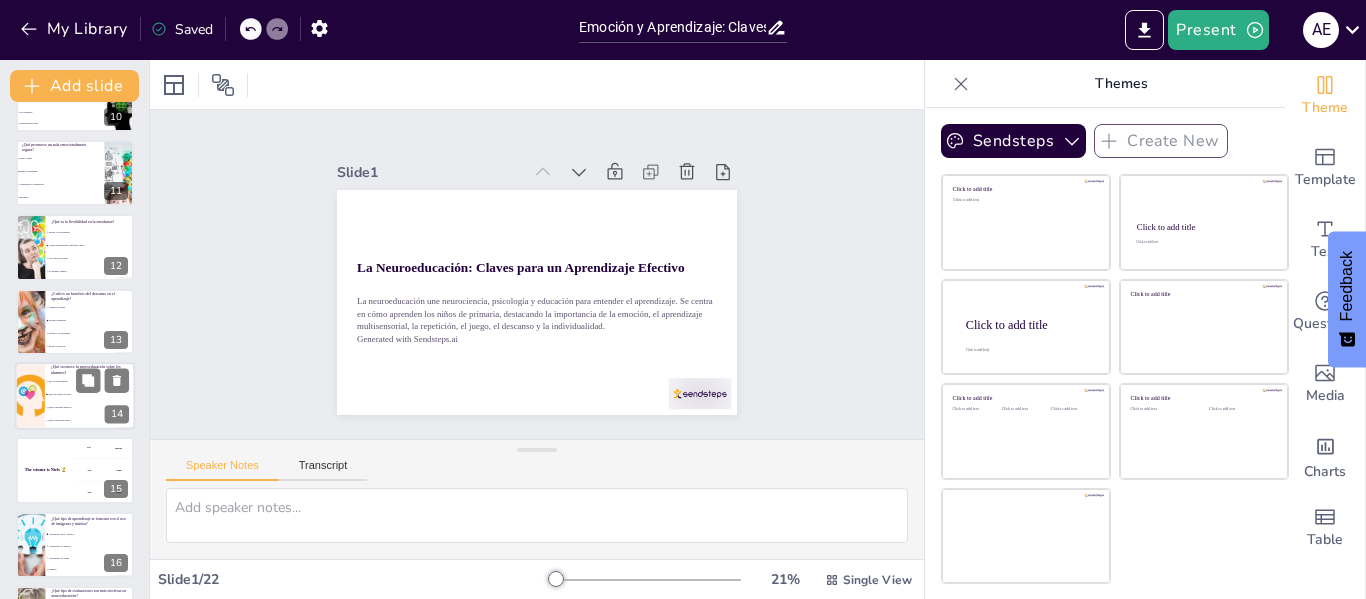 click on "Que cada cerebro es único" at bounding box center (90, 394) 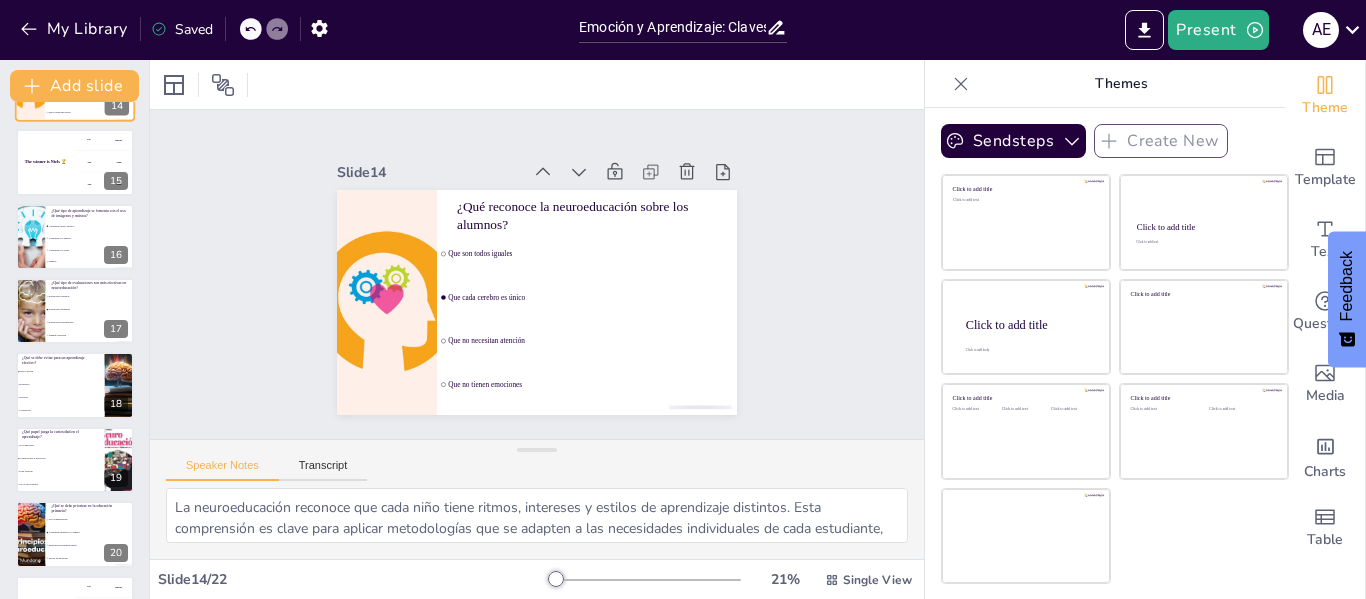 scroll, scrollTop: 1163, scrollLeft: 0, axis: vertical 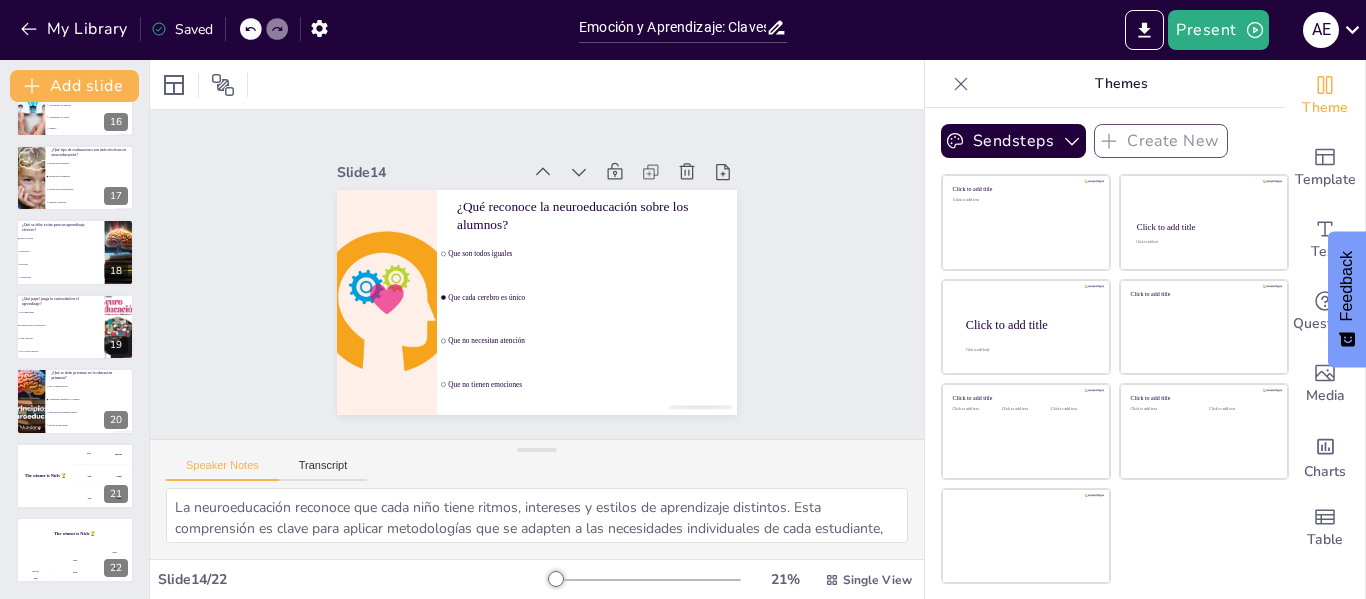 click on "Solo la memorización" at bounding box center [90, 387] 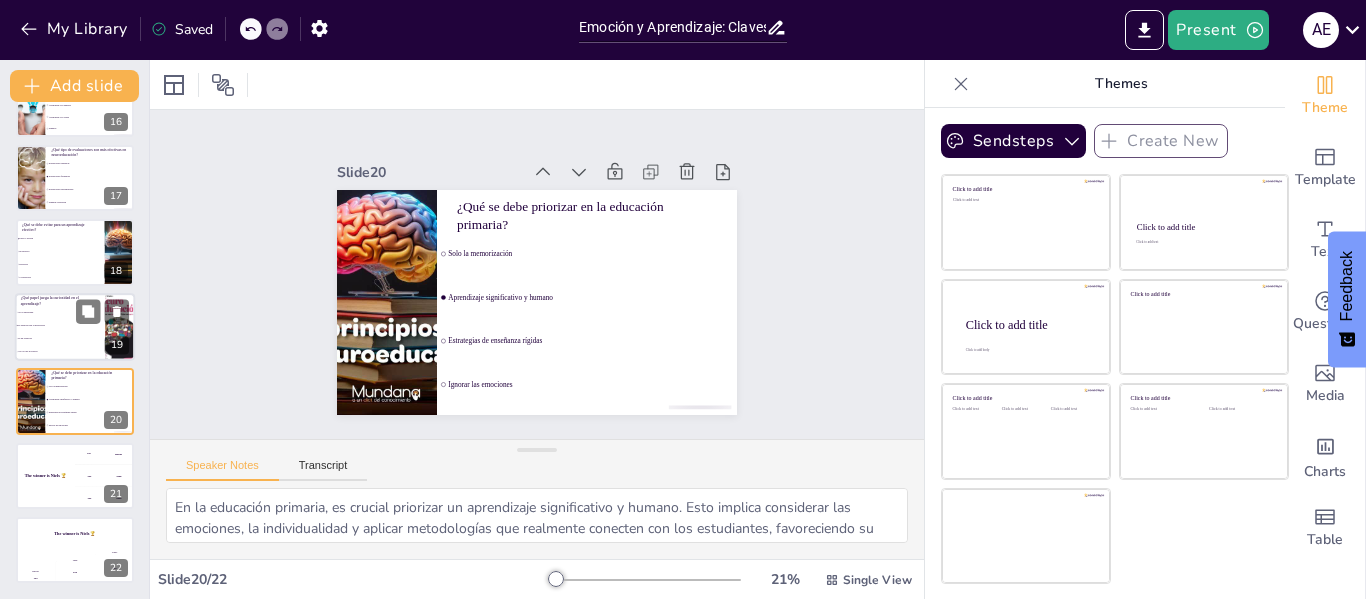 click on "Es esencial para la motivación" at bounding box center [61, 325] 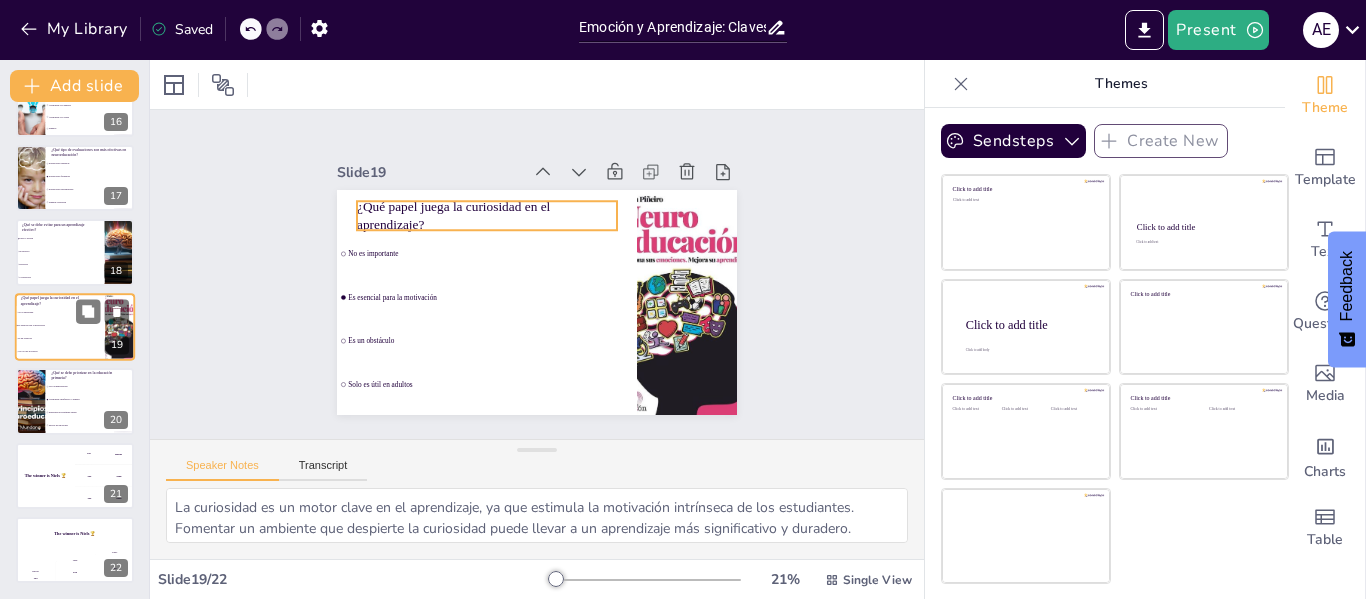 scroll, scrollTop: 1139, scrollLeft: 0, axis: vertical 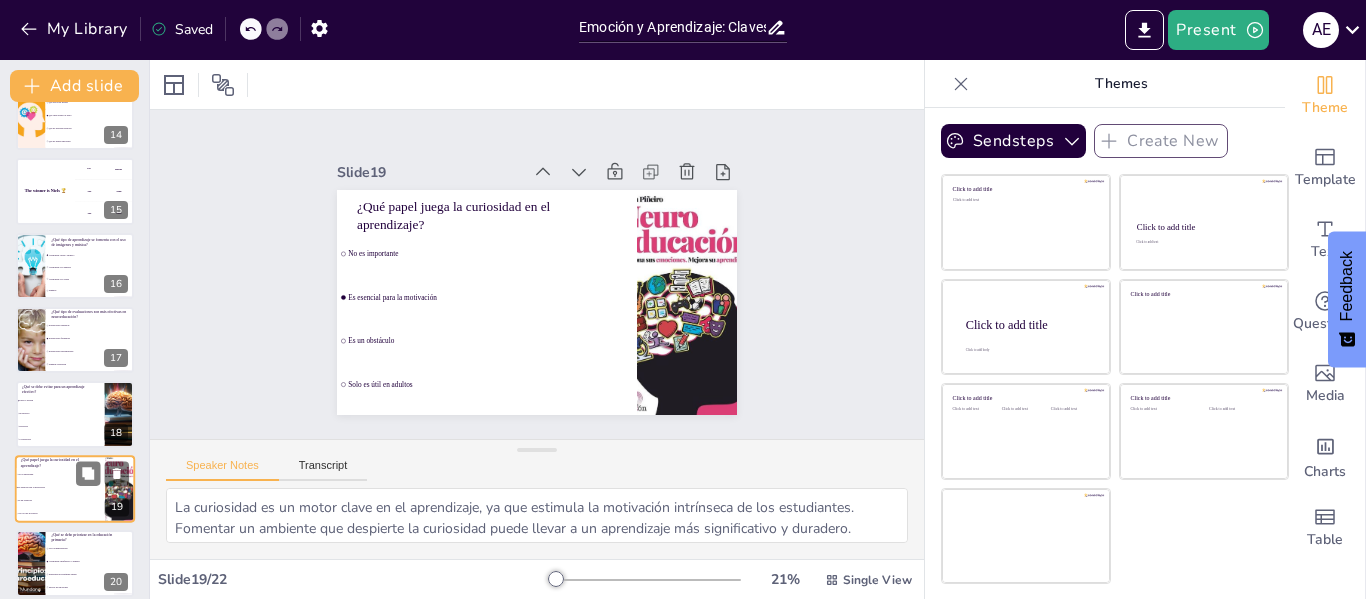 click on "Evaluaciones sumativas" at bounding box center [91, 326] 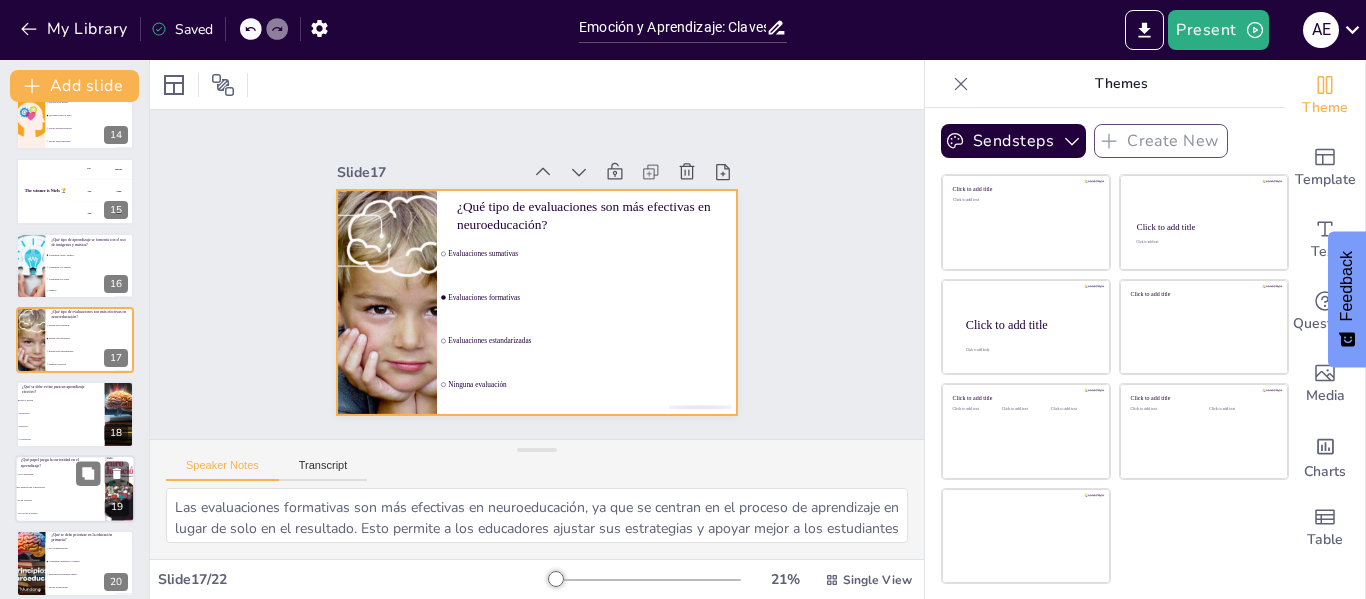scroll, scrollTop: 991, scrollLeft: 0, axis: vertical 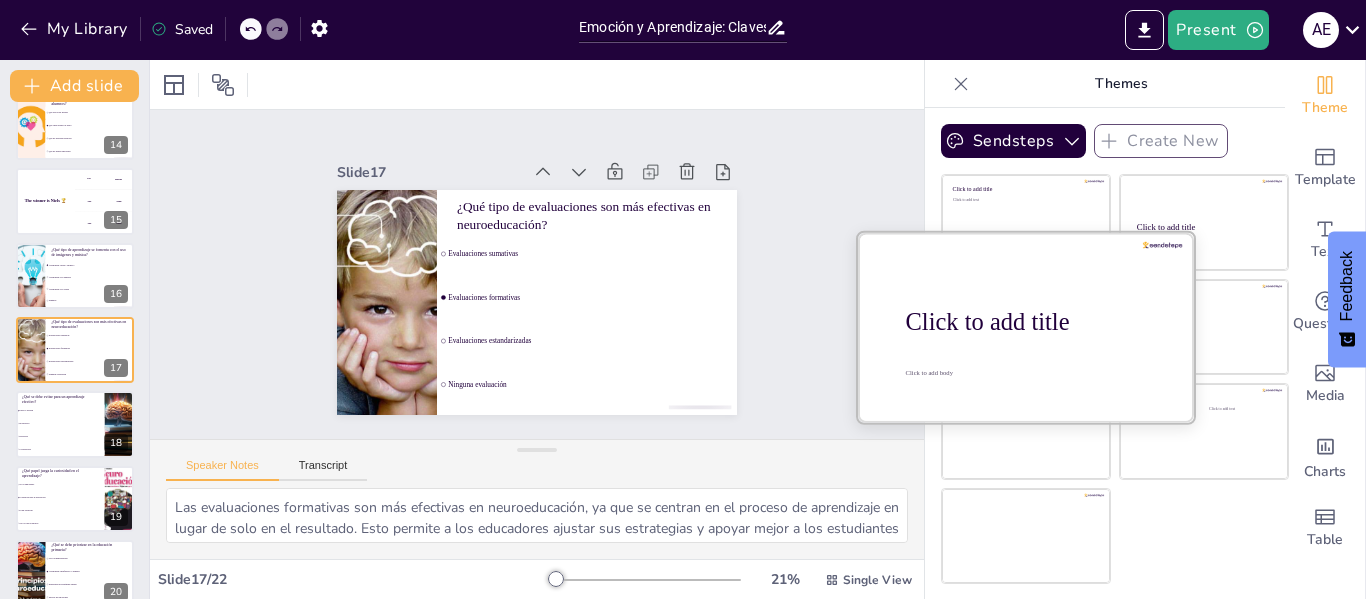 click at bounding box center (1026, 326) 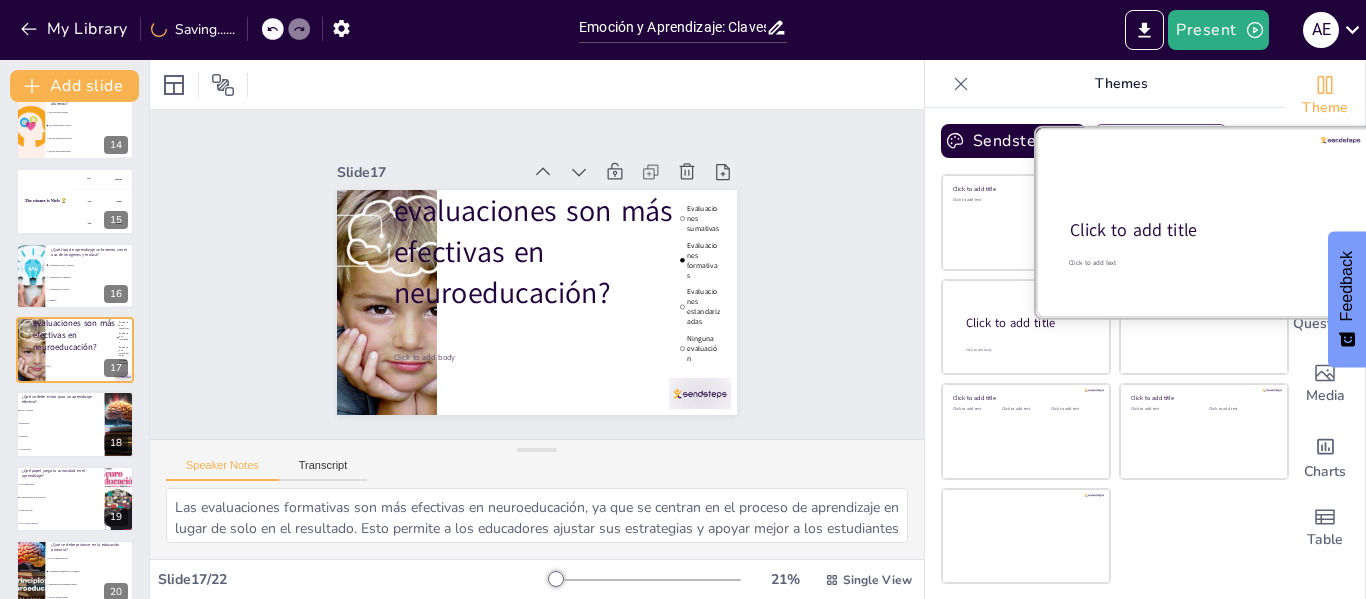 click at bounding box center [1204, 222] 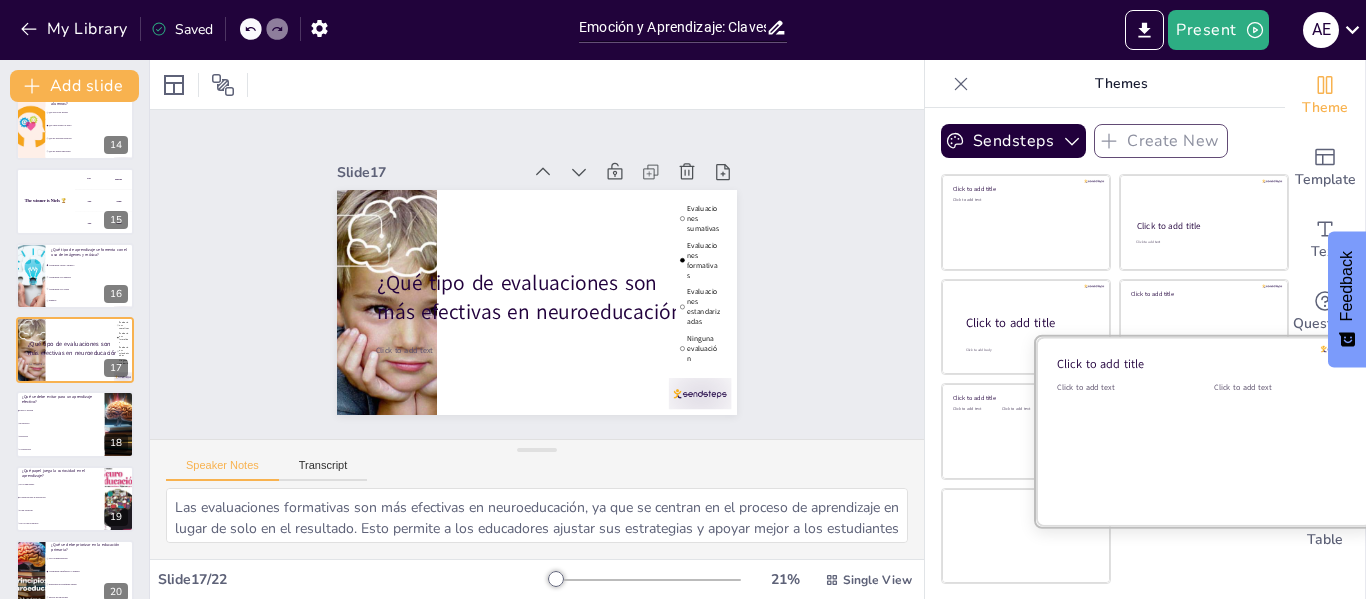 click on "Click to add text" at bounding box center (1120, 444) 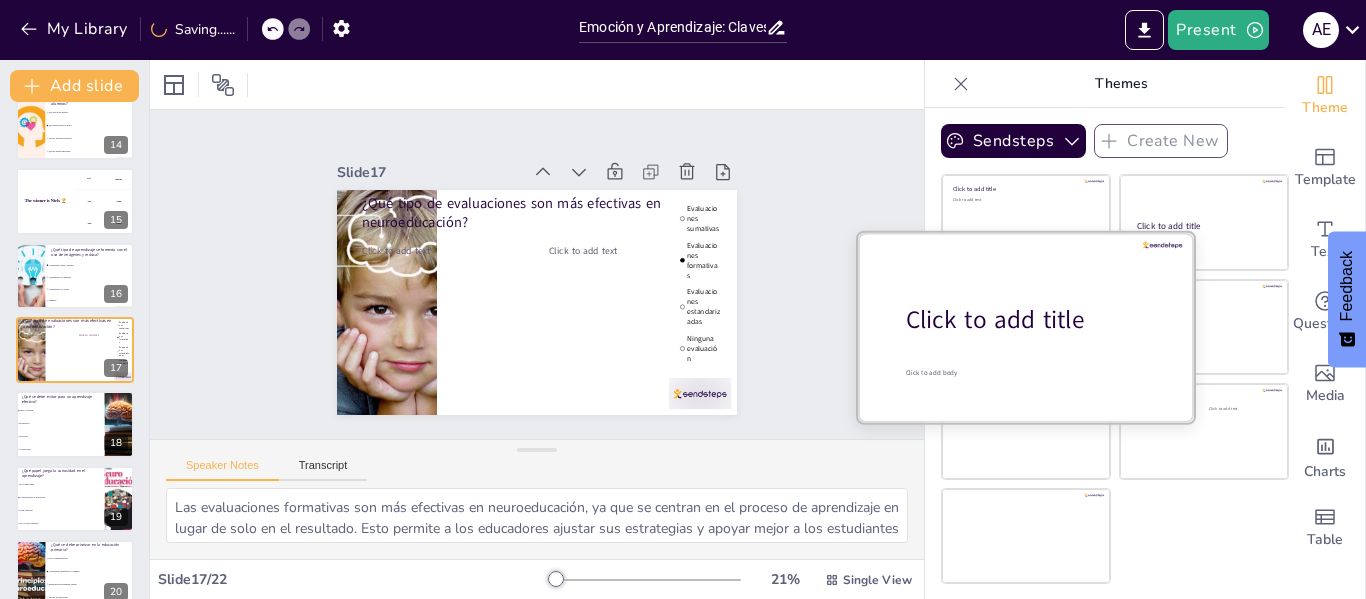 click on "Click to add title" at bounding box center [1033, 320] 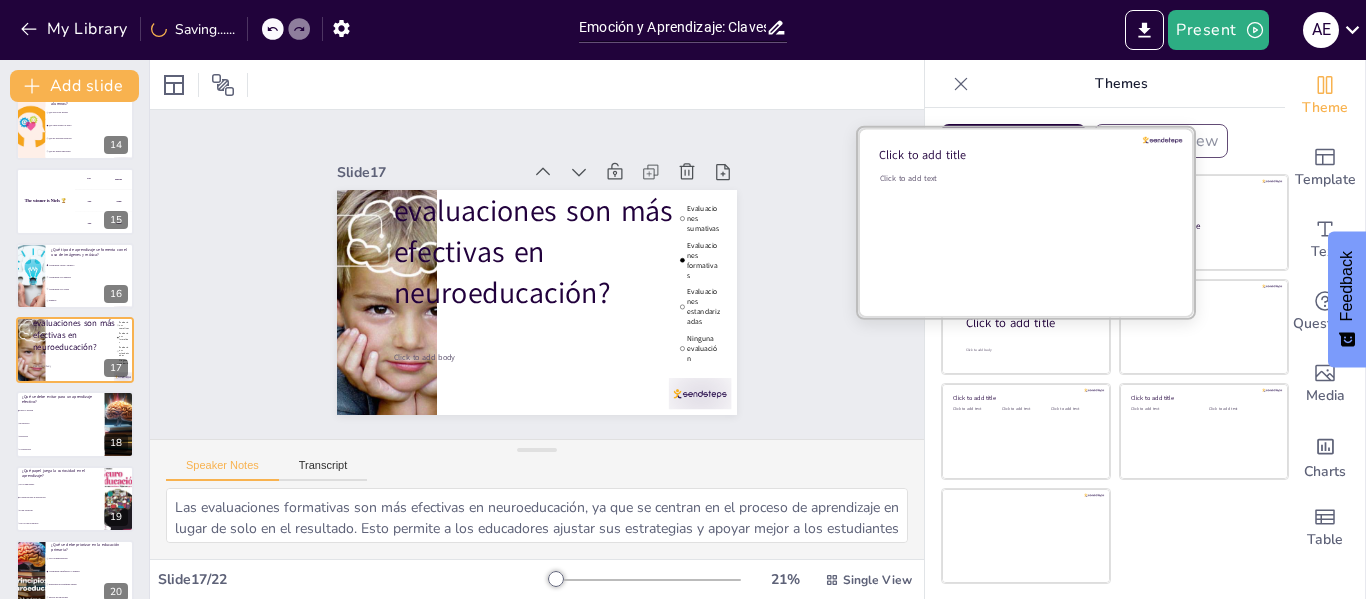 click on "Click to add text" at bounding box center [1023, 235] 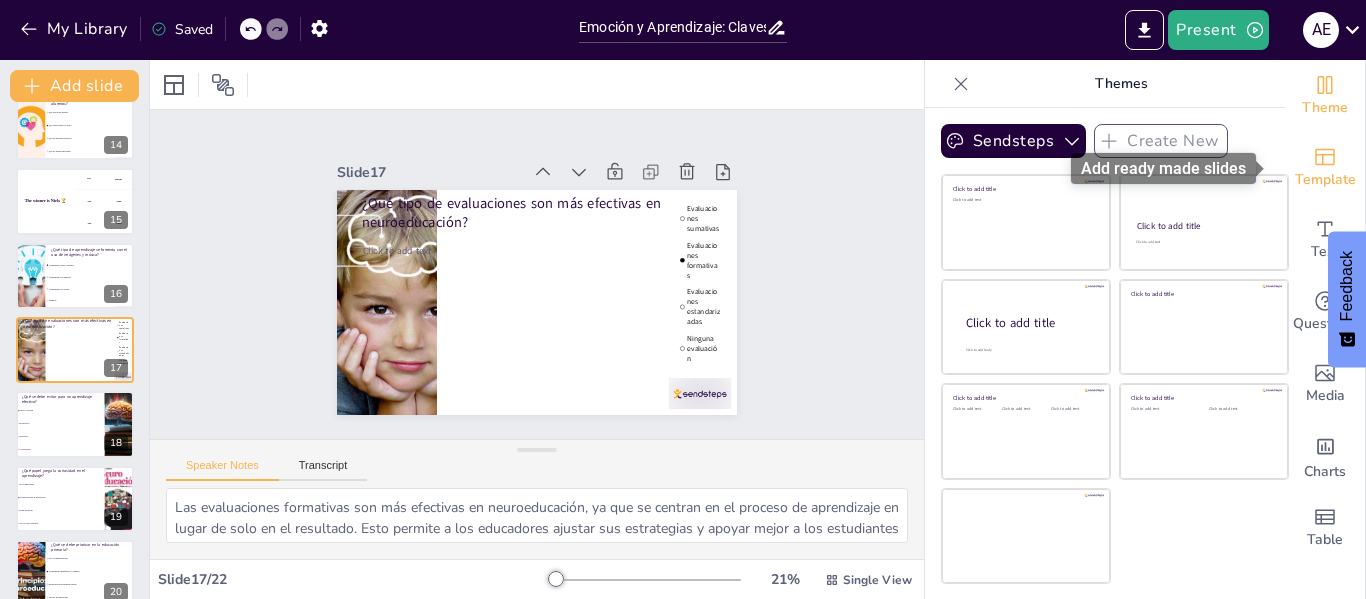 click 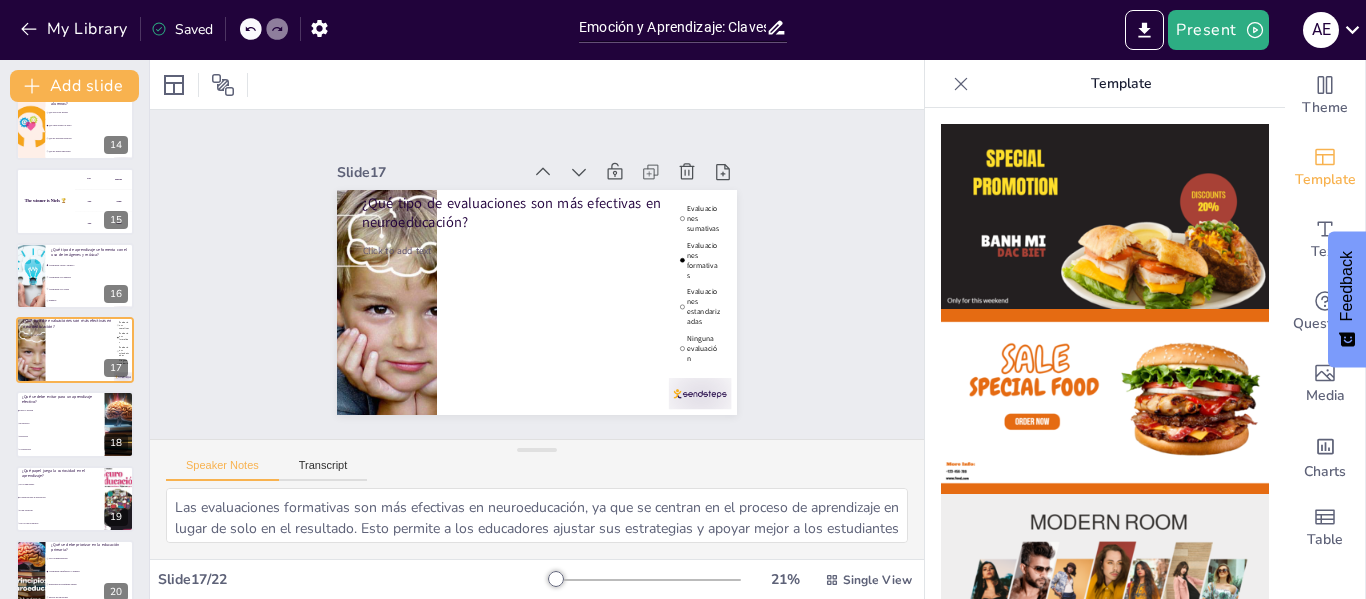 click at bounding box center (1105, 216) 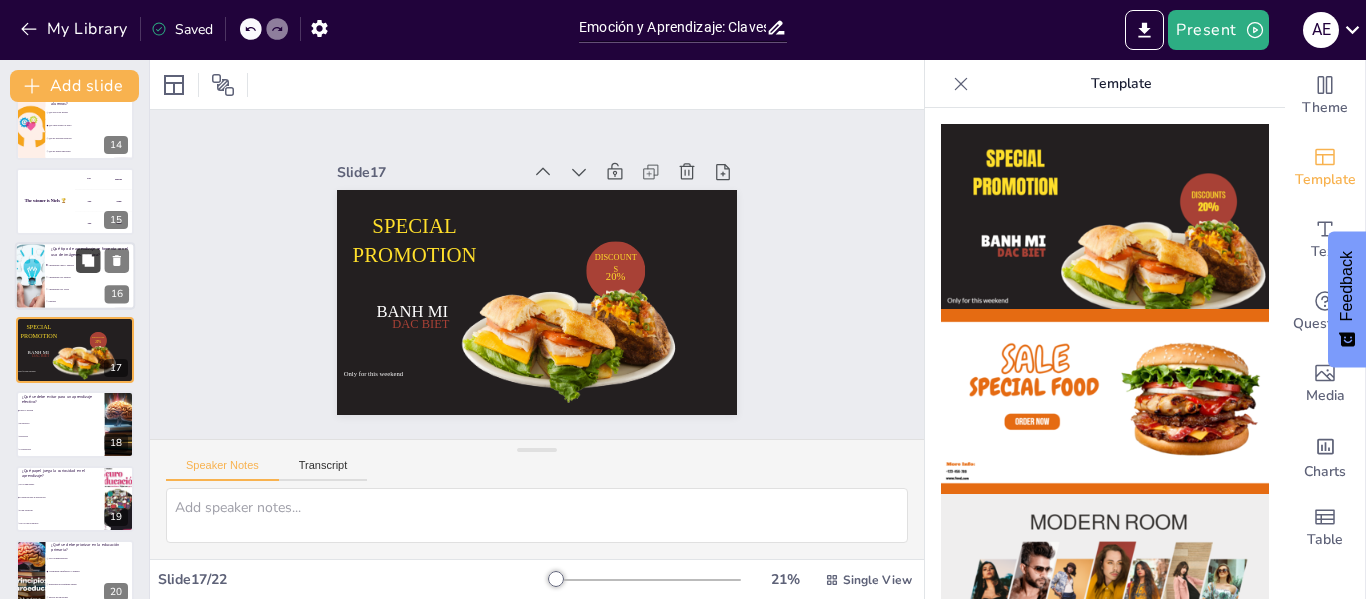 click at bounding box center [88, 260] 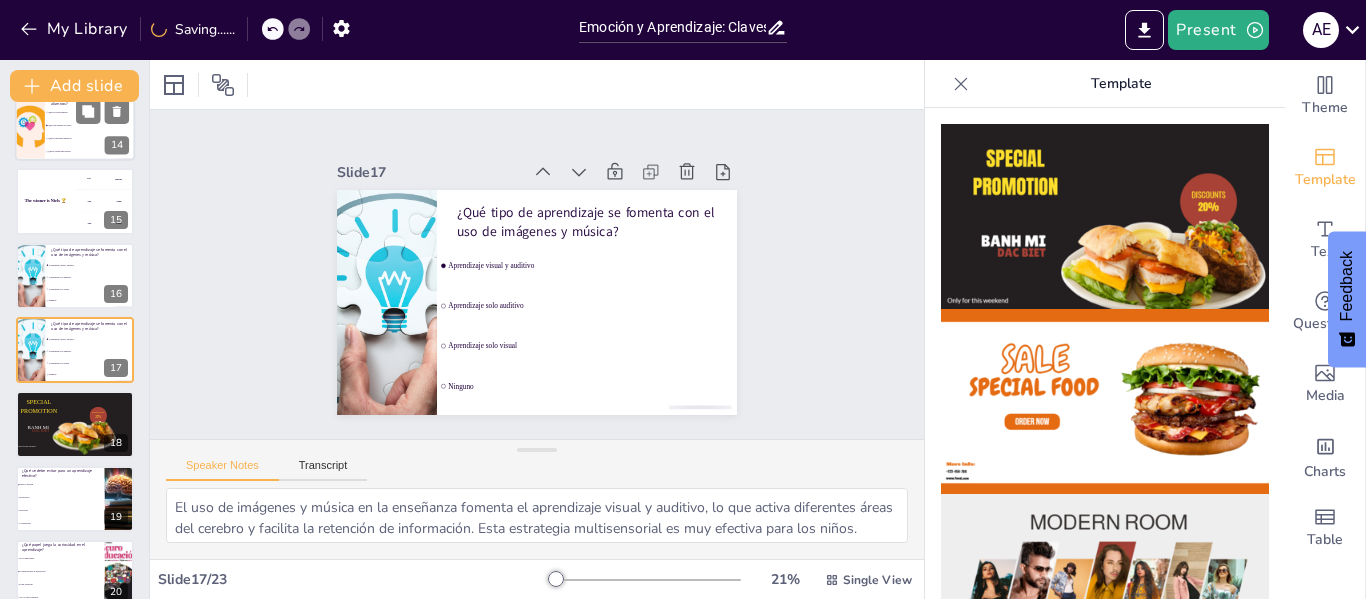 click on "Que cada cerebro es único" at bounding box center [90, 125] 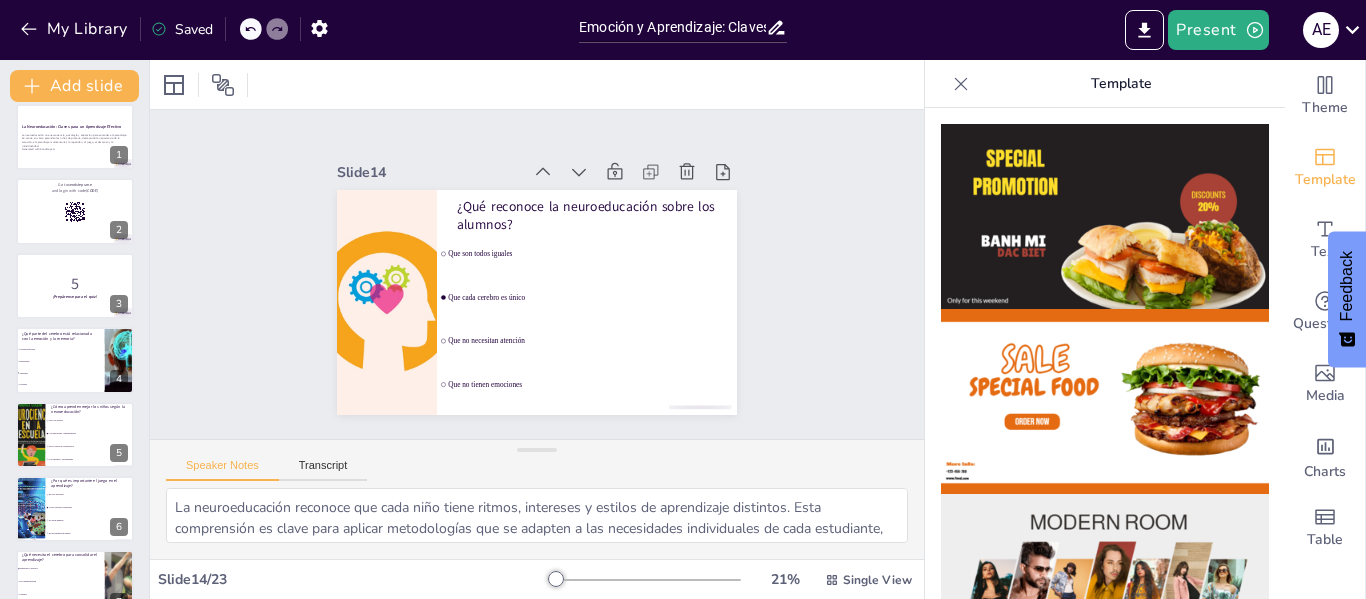 scroll, scrollTop: 0, scrollLeft: 0, axis: both 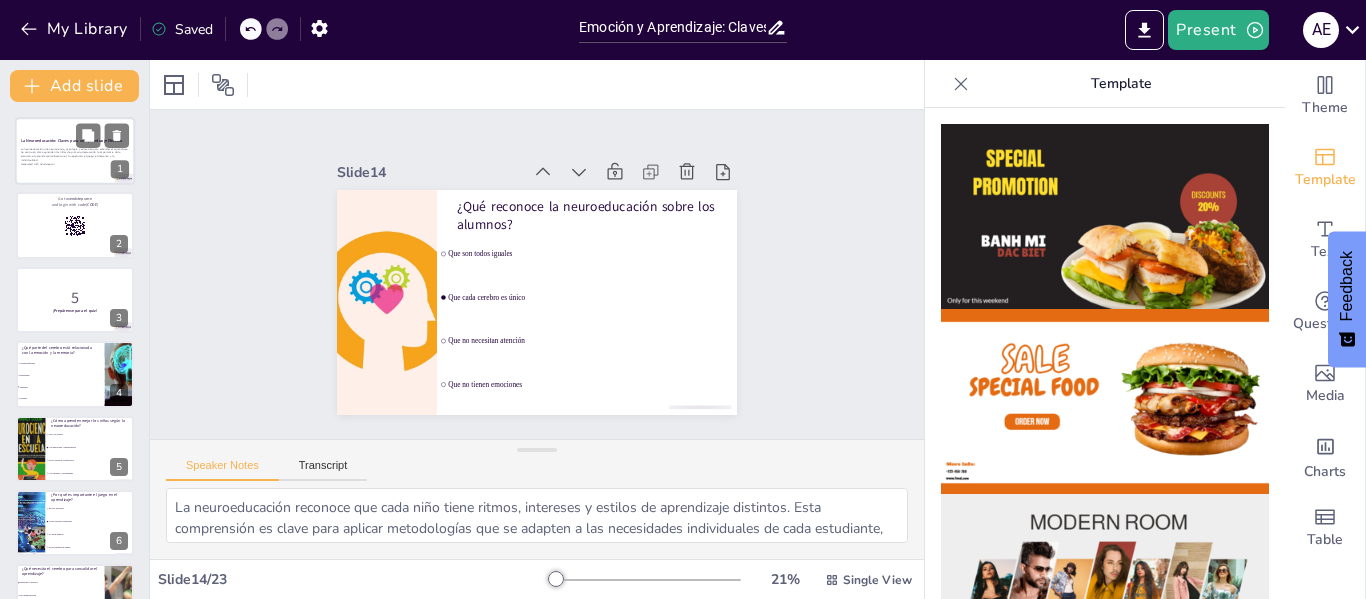 click on "La neuroeducación une neurociencia, psicología y educación para entender el aprendizaje. Se centra en cómo aprenden los niños de primaria, destacando la importancia de la emoción, el aprendizaje multisensorial, la repetición, el juego, el descanso y la individualidad." at bounding box center [75, 154] 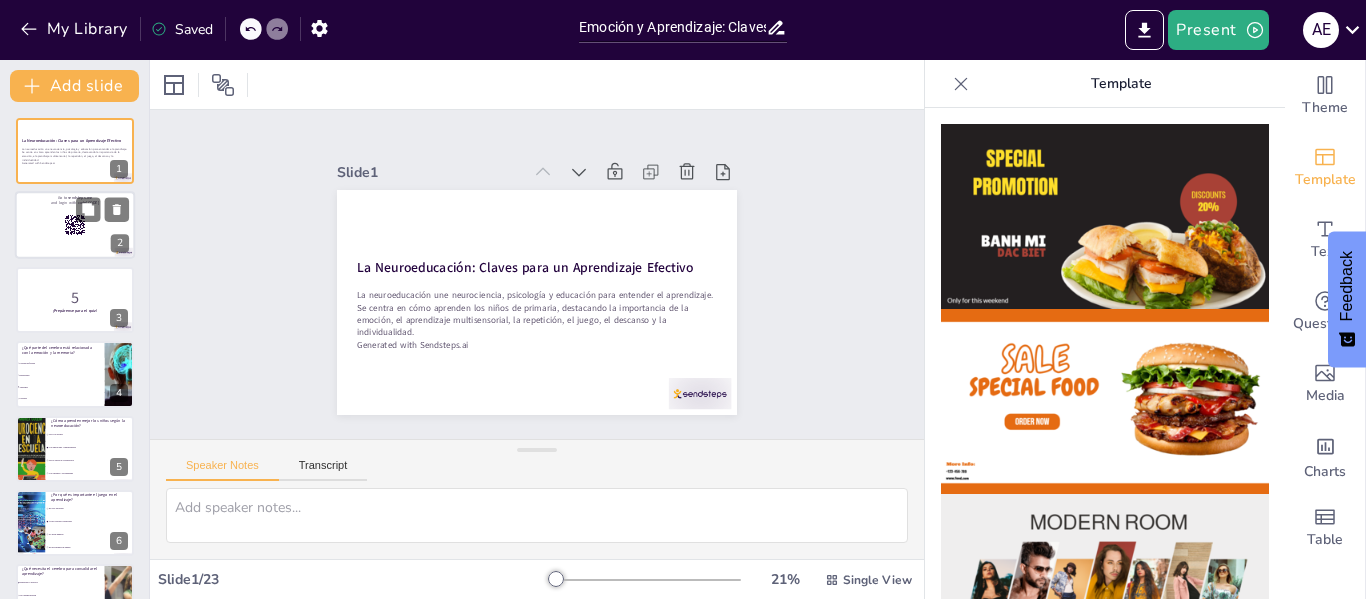 click 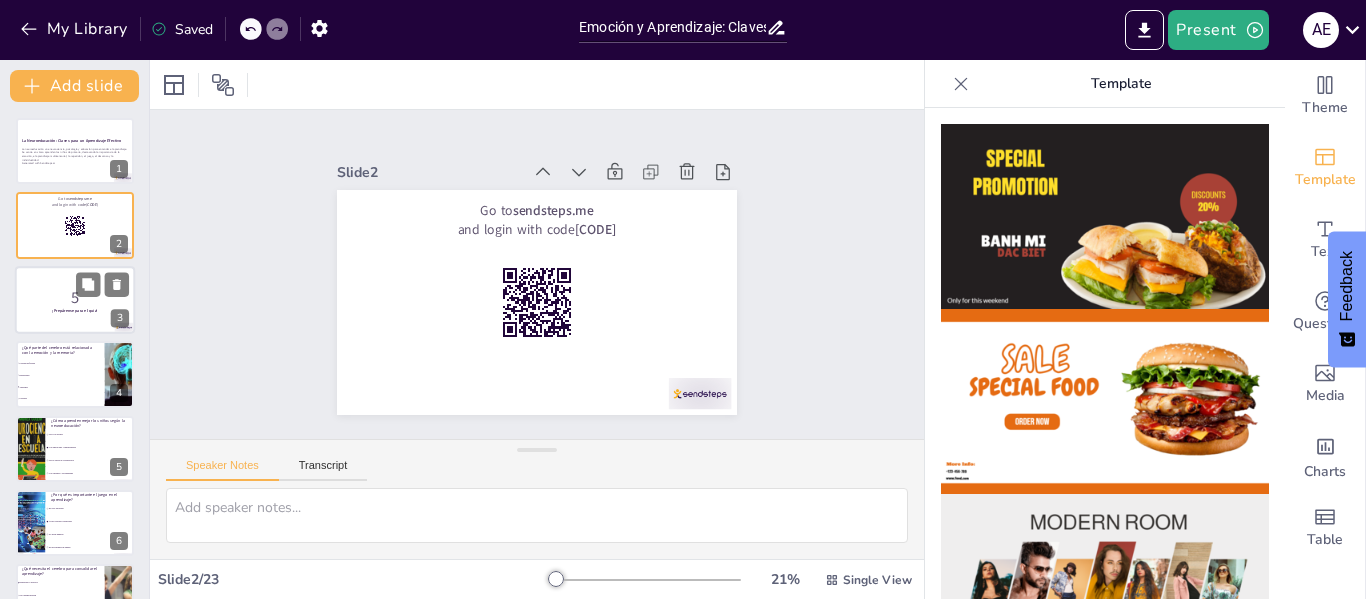 click on "5" at bounding box center (75, 297) 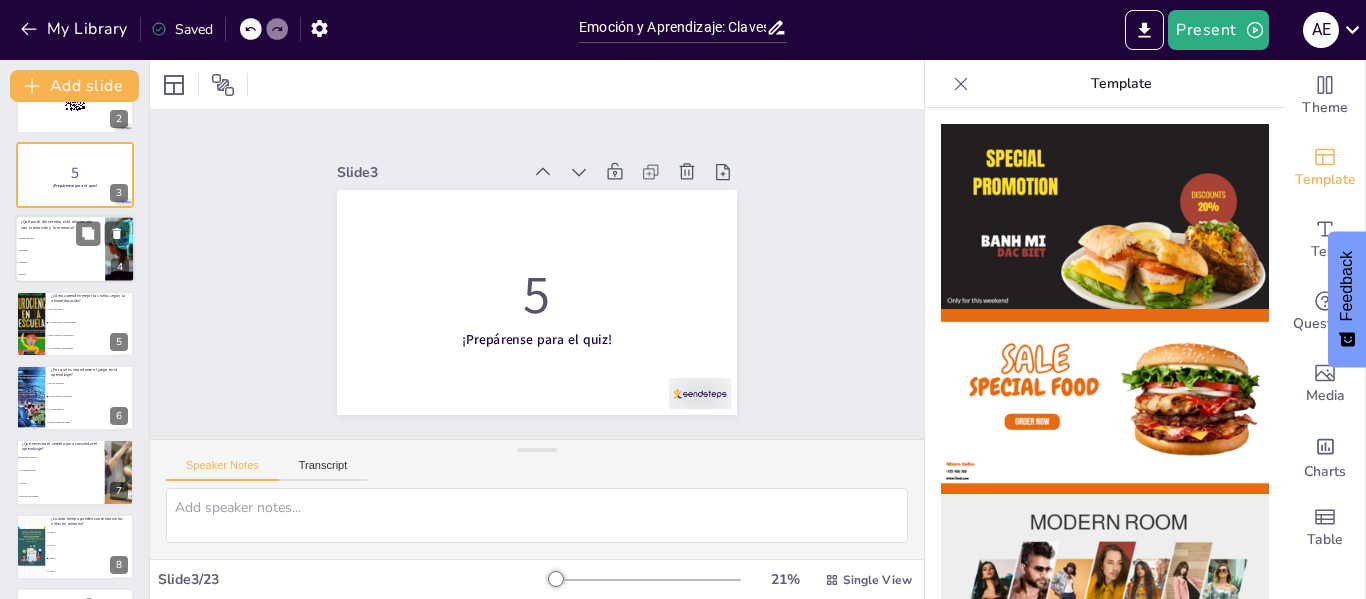 click on "Amígdala" at bounding box center (60, 263) 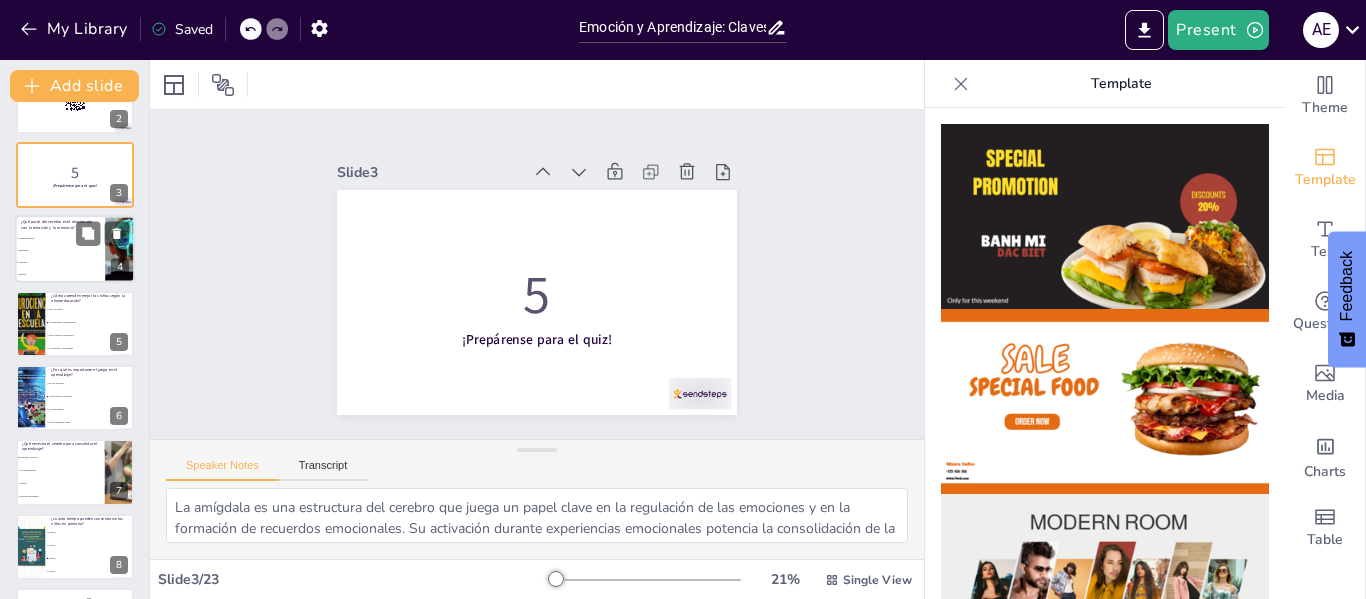 scroll, scrollTop: 24, scrollLeft: 0, axis: vertical 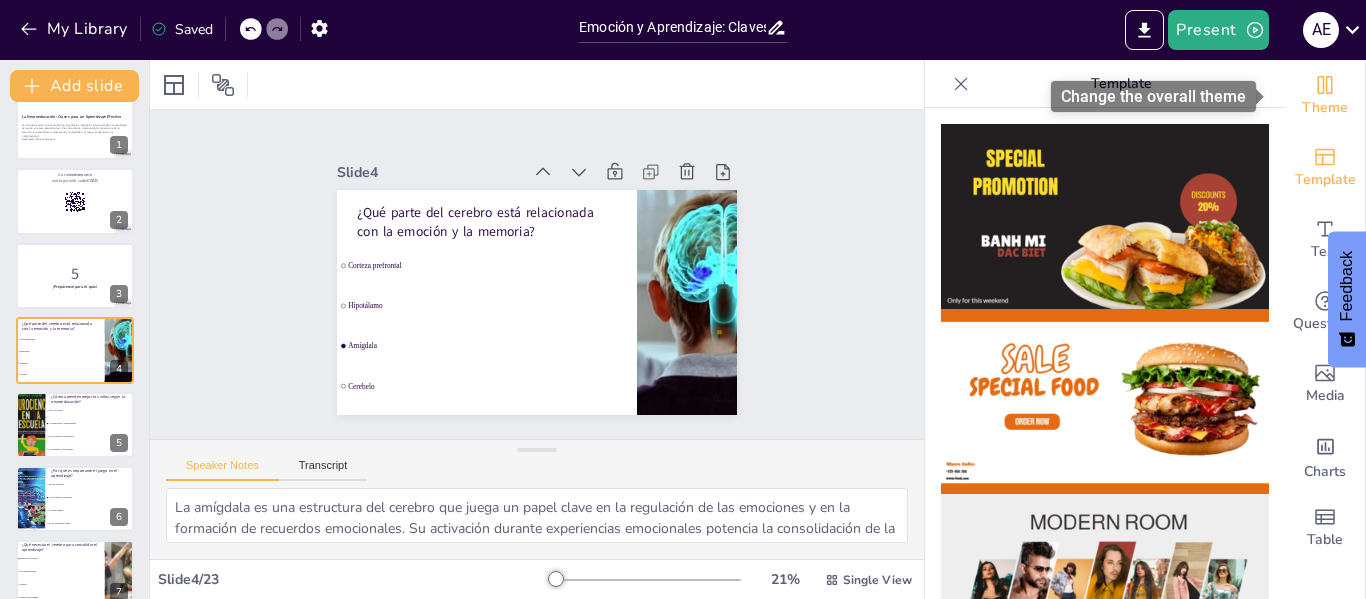 click on "Theme" at bounding box center (1325, 108) 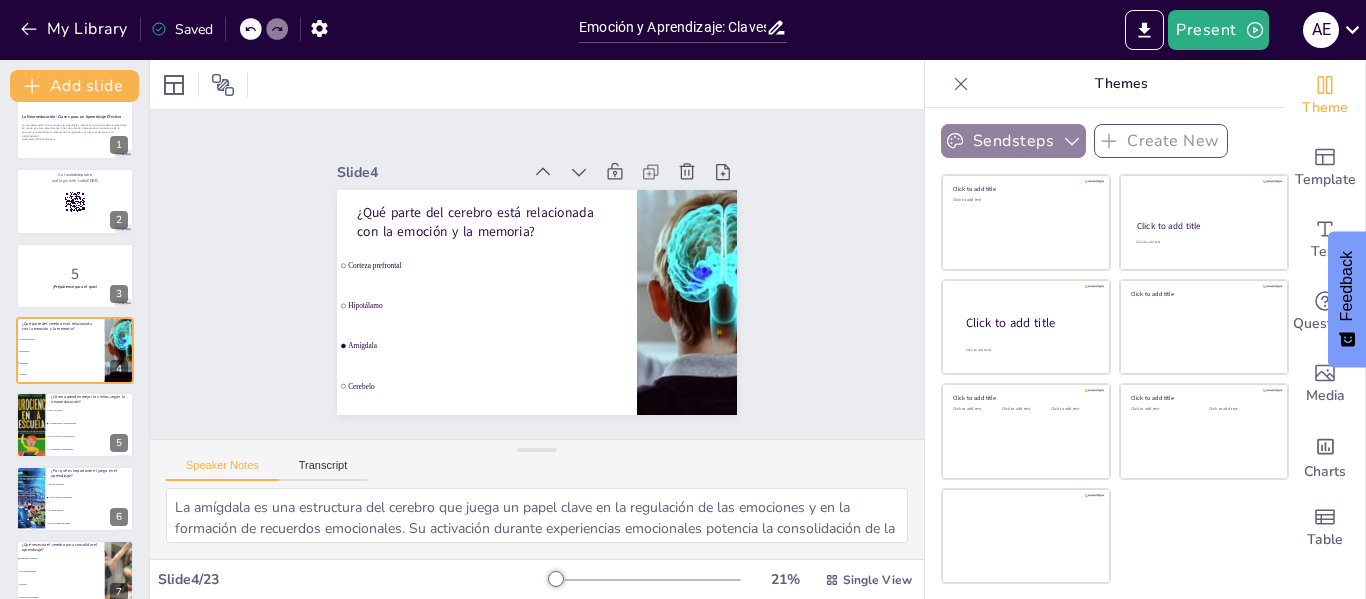 click 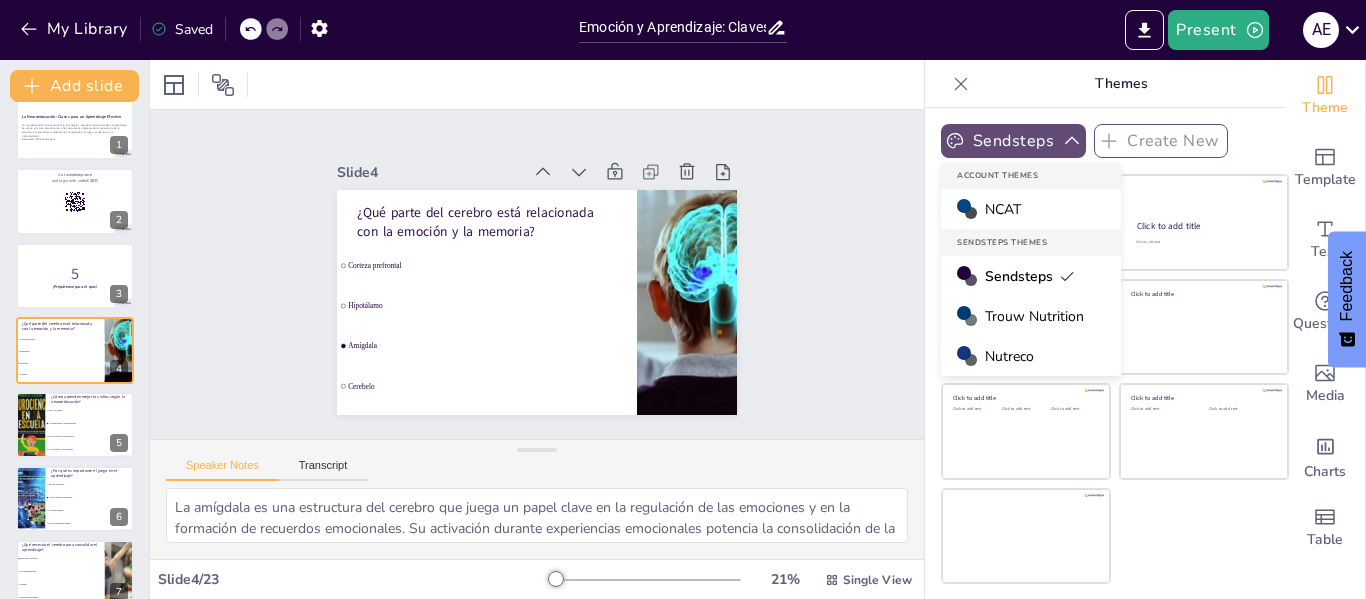 click on "Nutreco" at bounding box center [1009, 356] 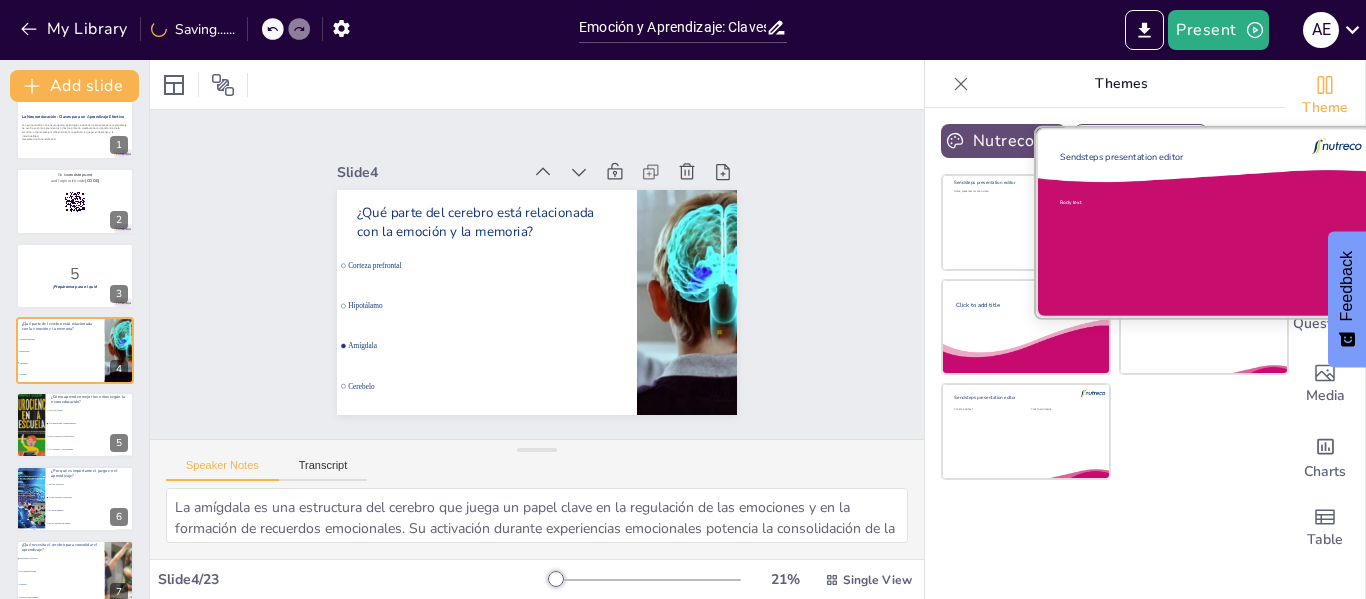 click on "Body text" at bounding box center (1190, 243) 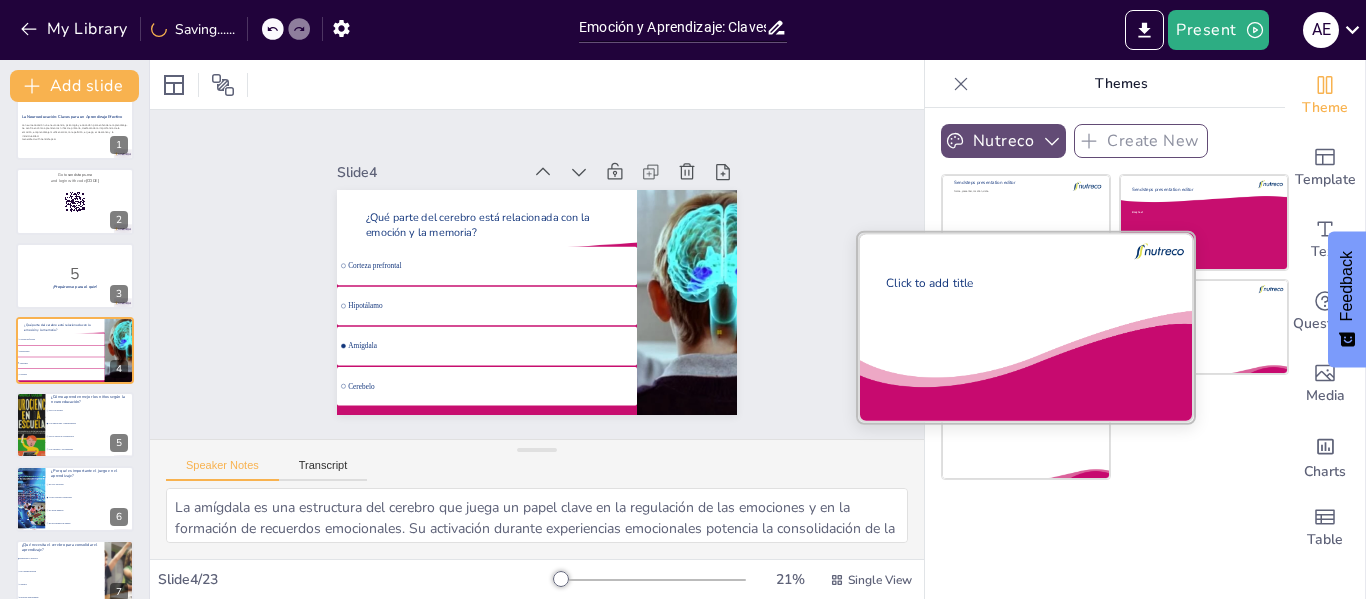 click on "Click to add title" at bounding box center (1021, 333) 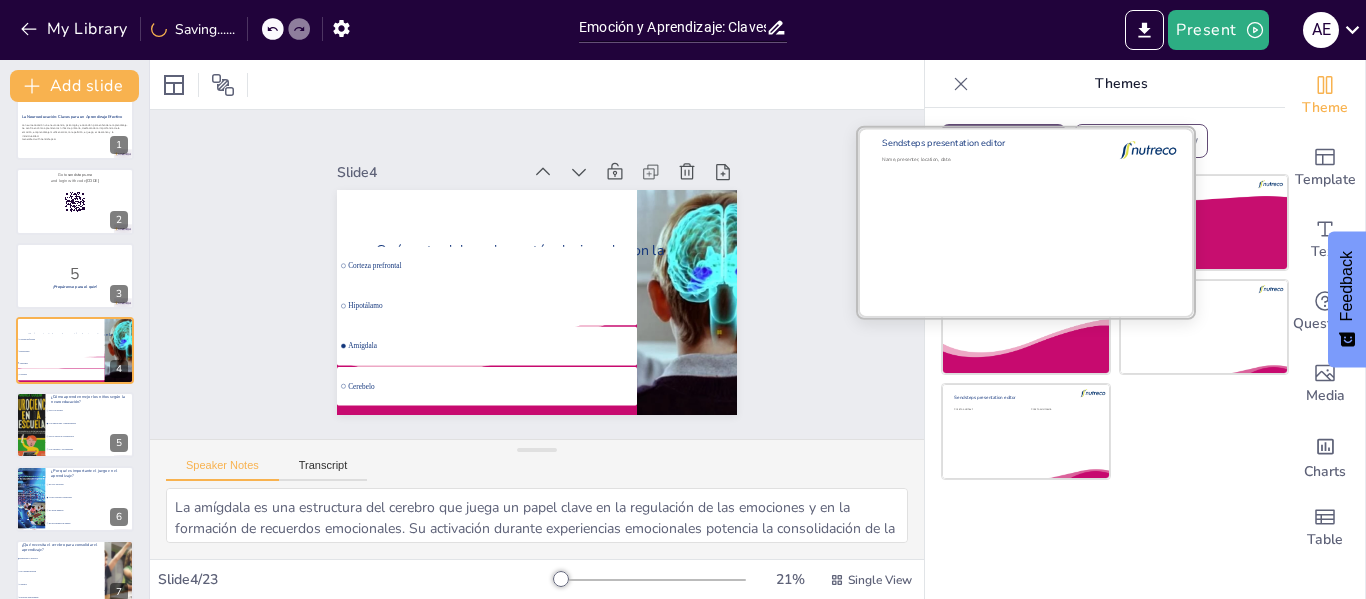 click at bounding box center [1026, 222] 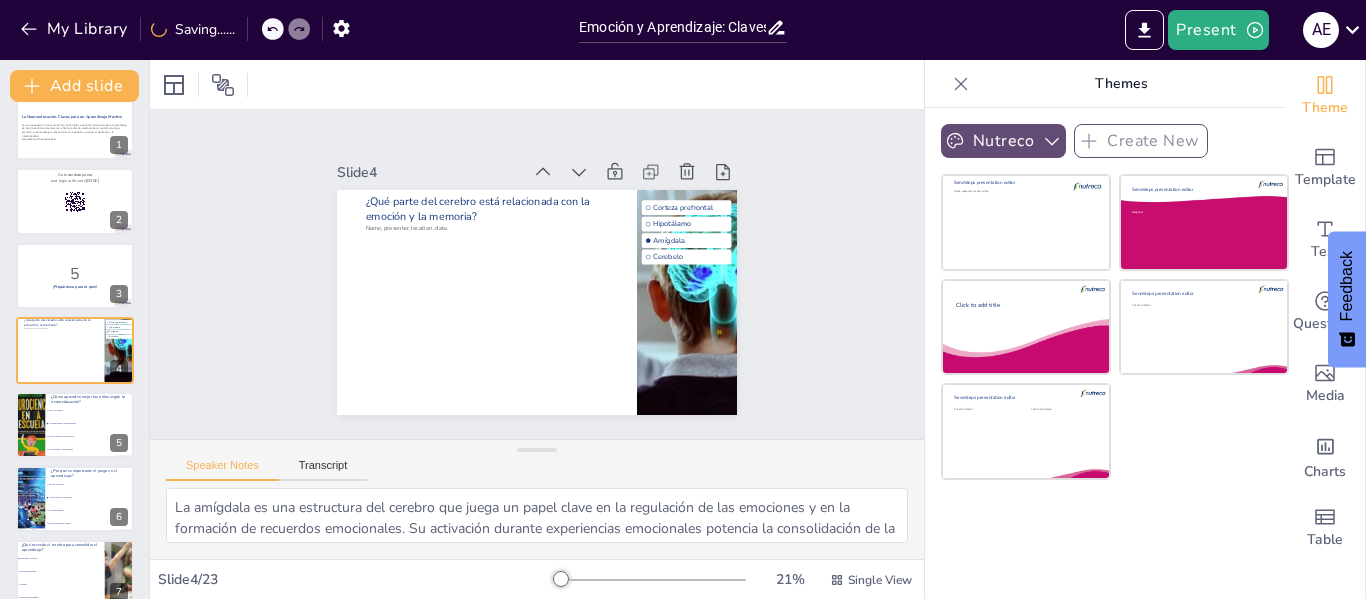click 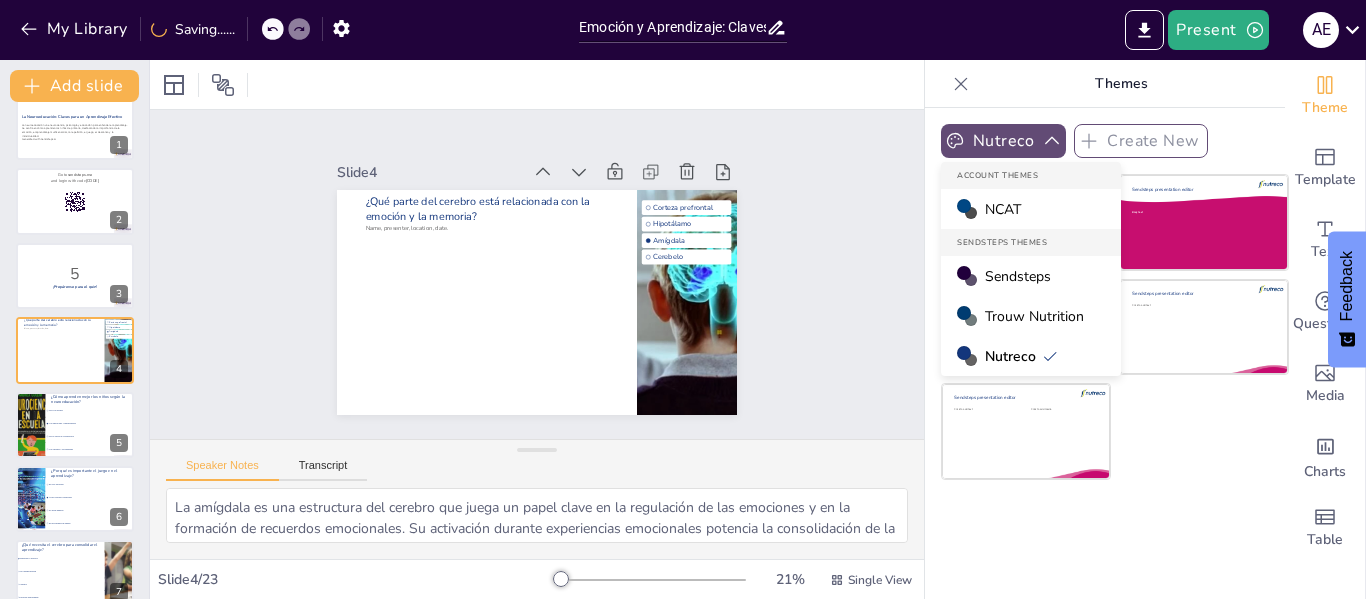 click on "NCAT" at bounding box center [1003, 209] 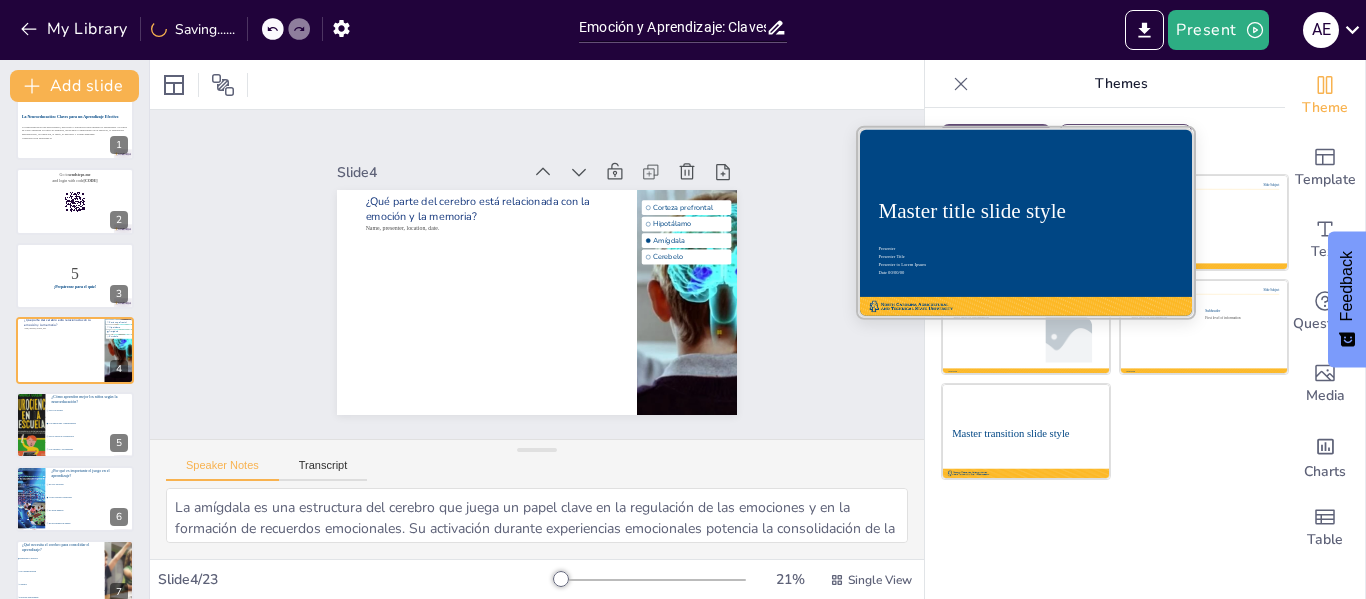 click at bounding box center [1026, 222] 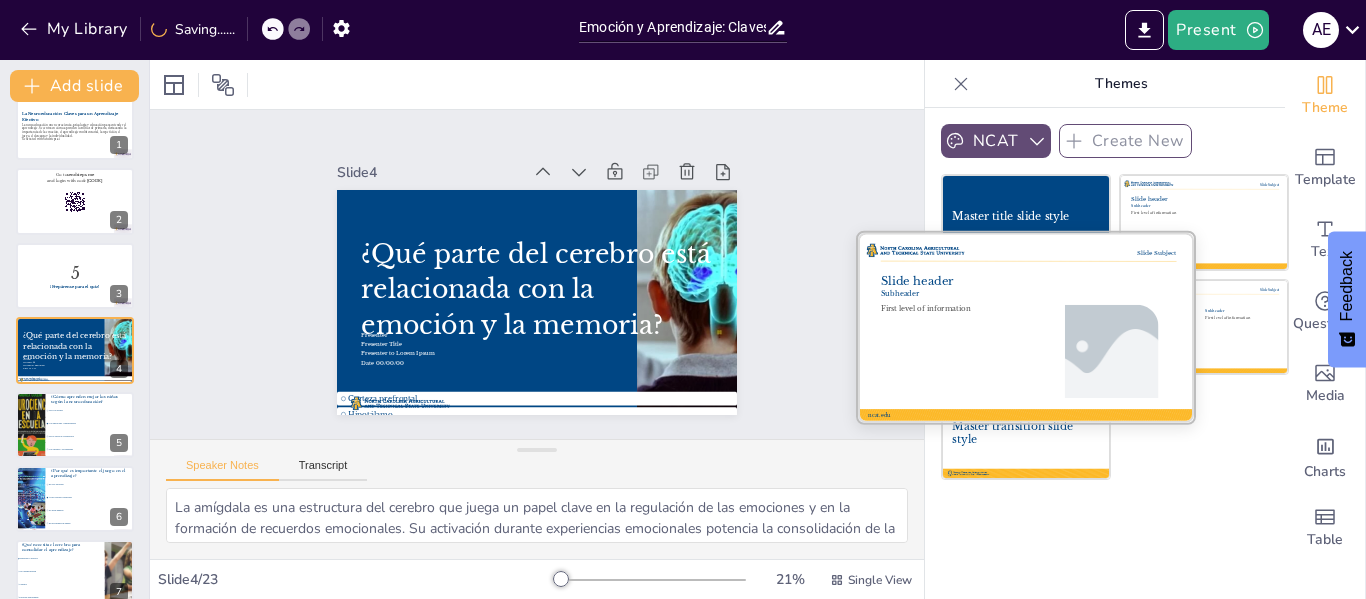 click at bounding box center [1026, 326] 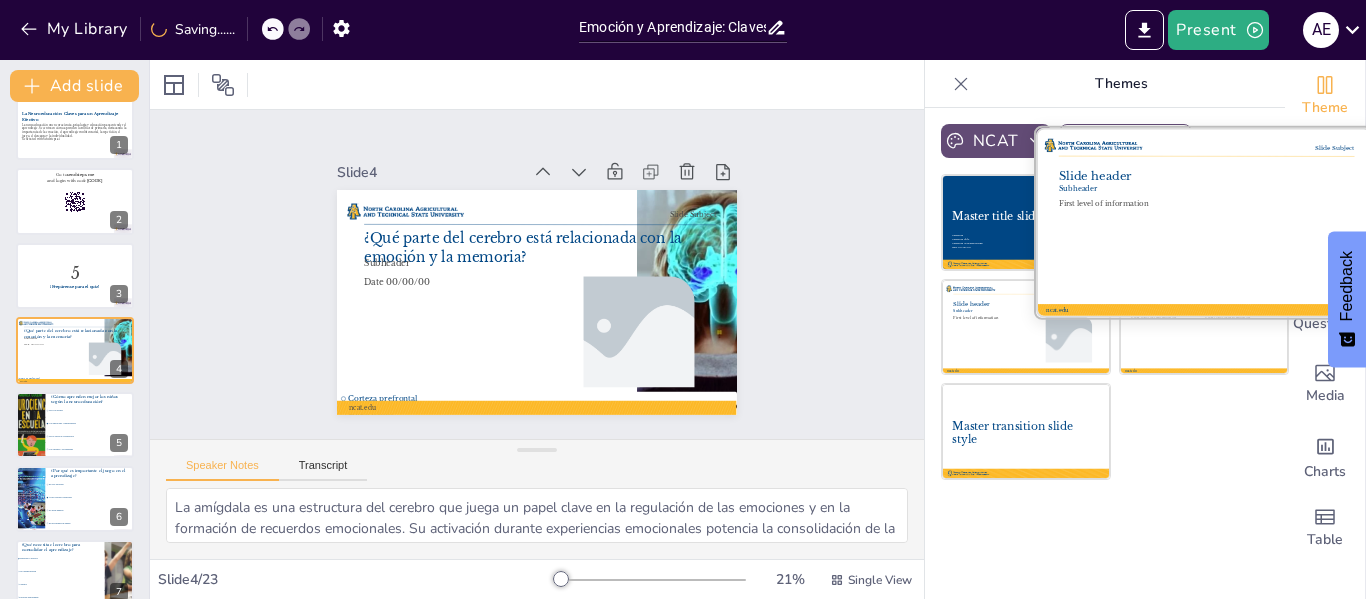 click on "First level of information" at bounding box center (1206, 207) 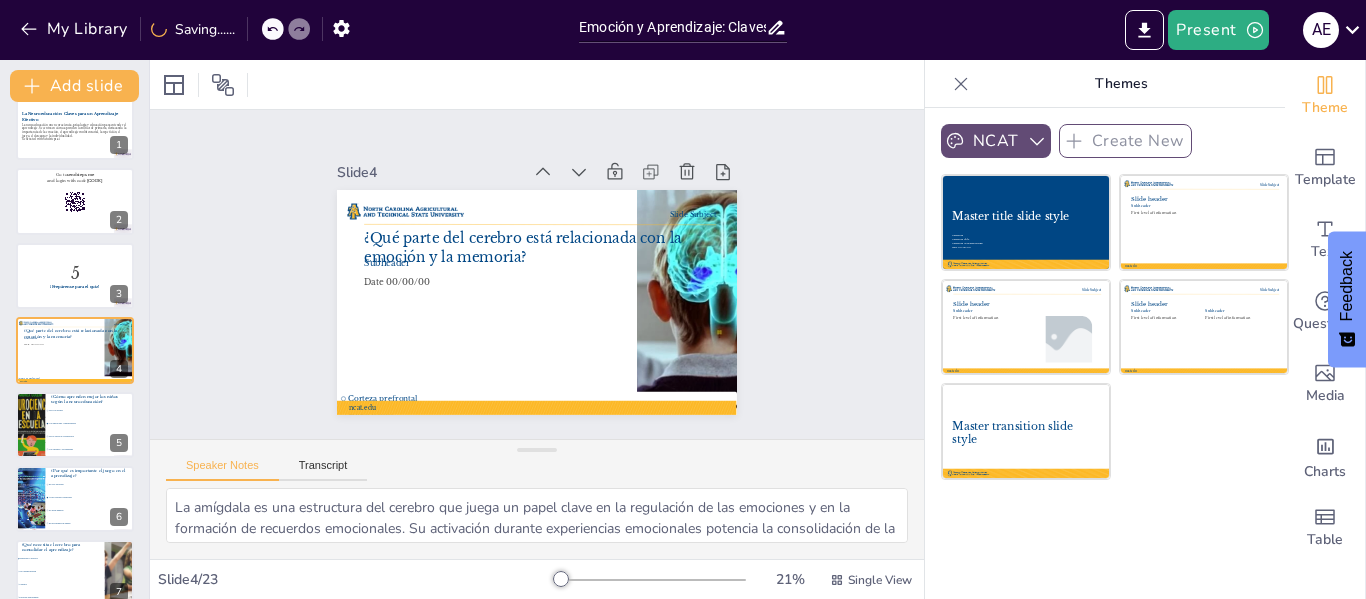 click 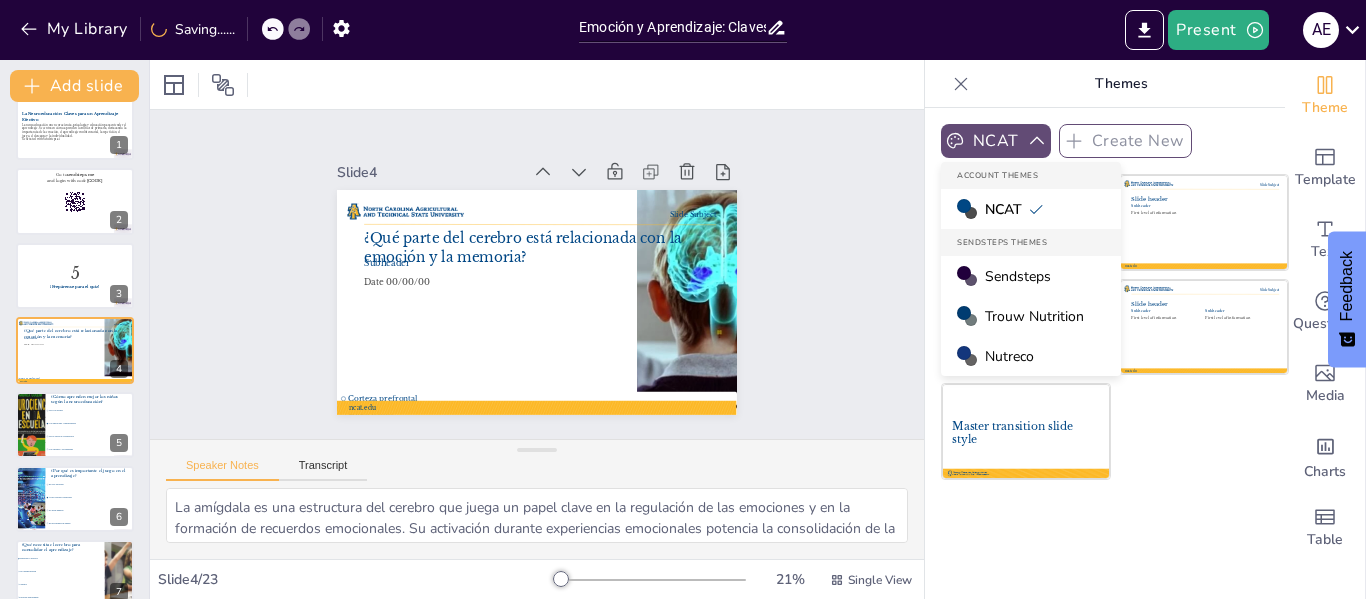 click on "Nutreco" at bounding box center [1009, 356] 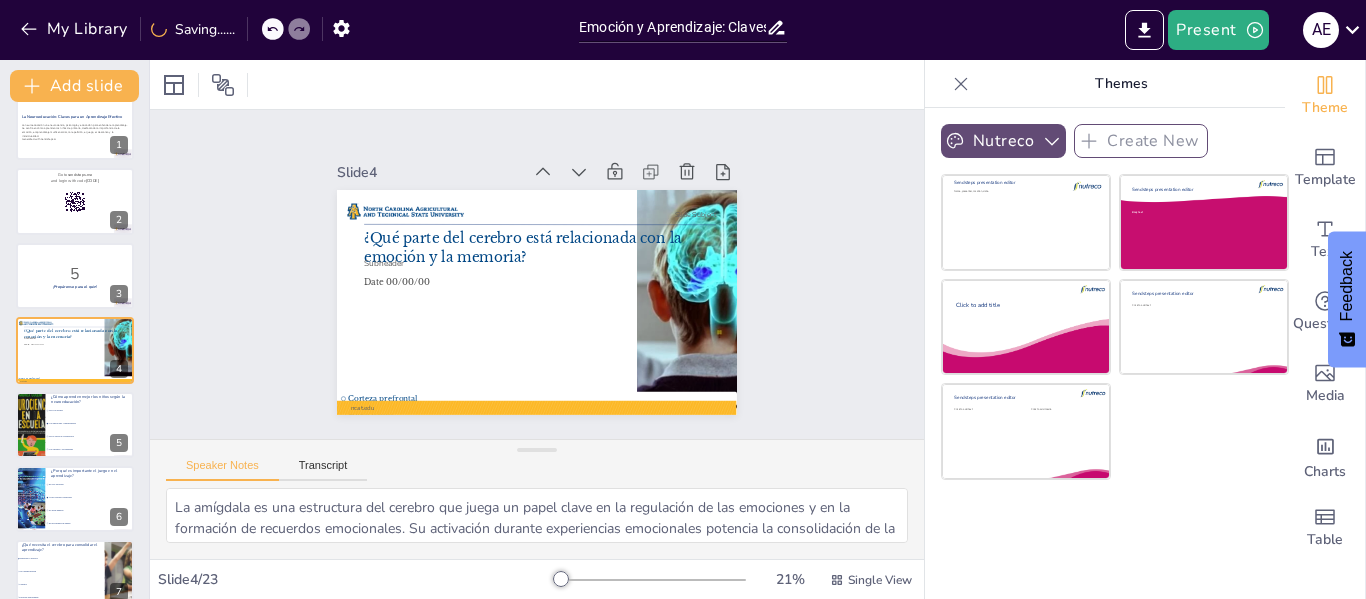 click on "Click to add title" at bounding box center [1023, 330] 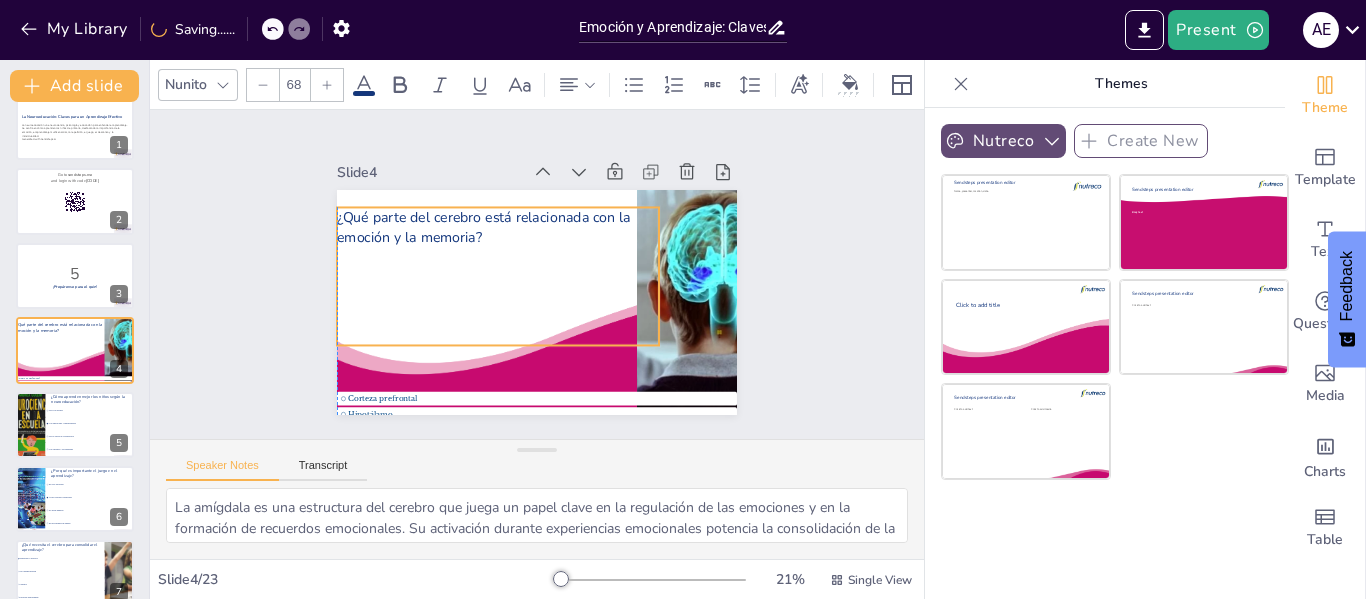 drag, startPoint x: 440, startPoint y: 245, endPoint x: 406, endPoint y: 210, distance: 48.79549 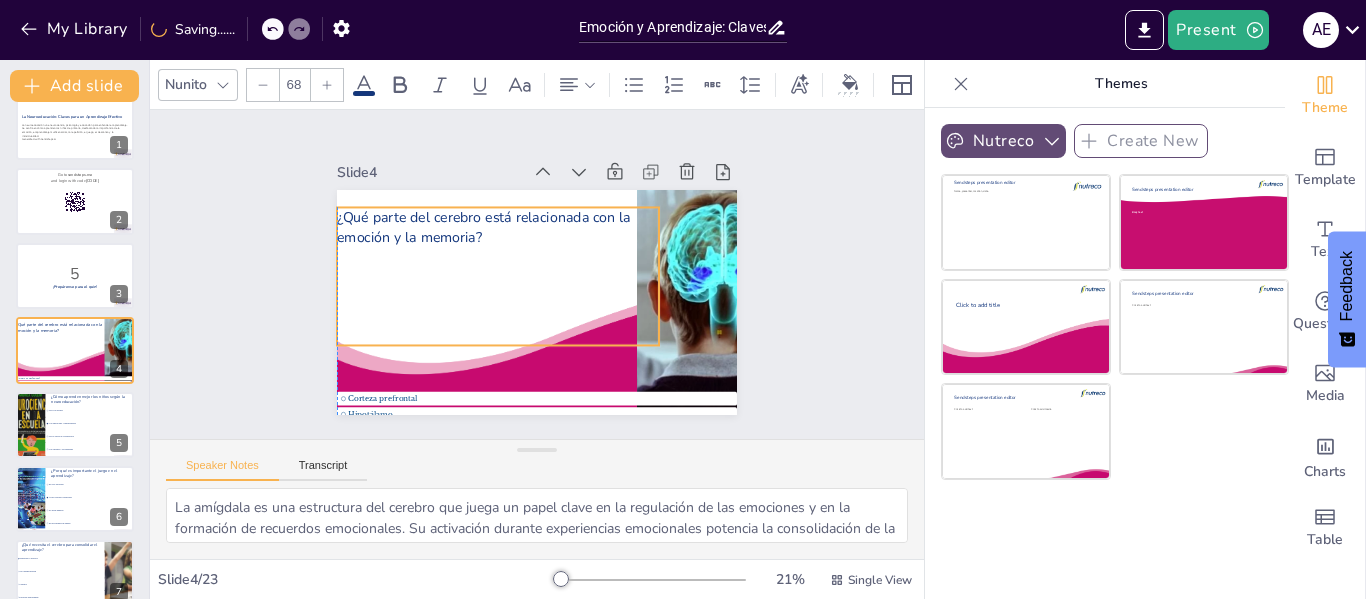 click on "¿Qué parte del cerebro está relacionada con la emoción y la memoria?" at bounding box center [489, 214] 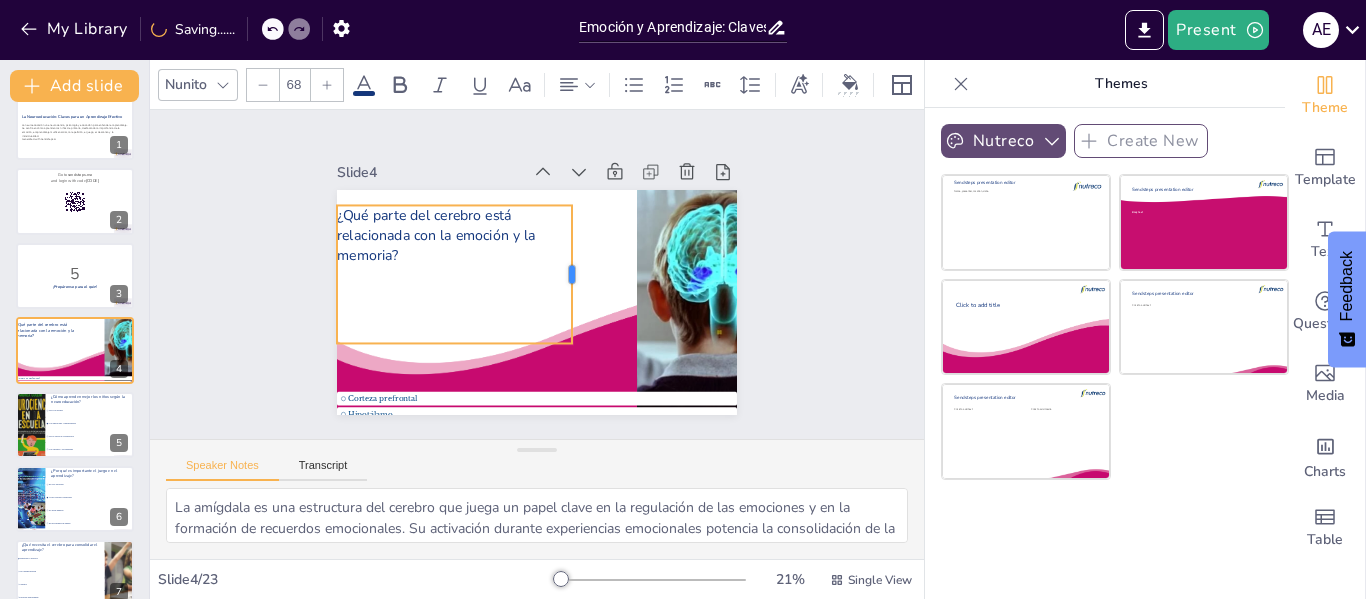 drag, startPoint x: 645, startPoint y: 265, endPoint x: 558, endPoint y: 246, distance: 89.050545 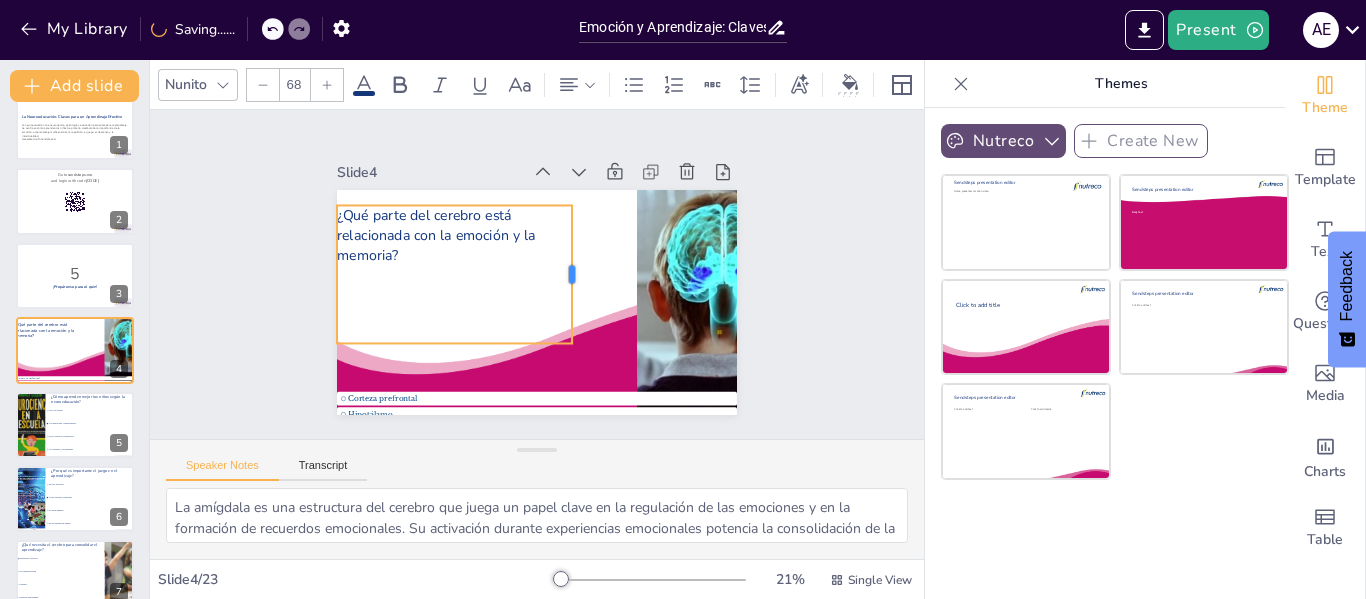 click at bounding box center [572, 299] 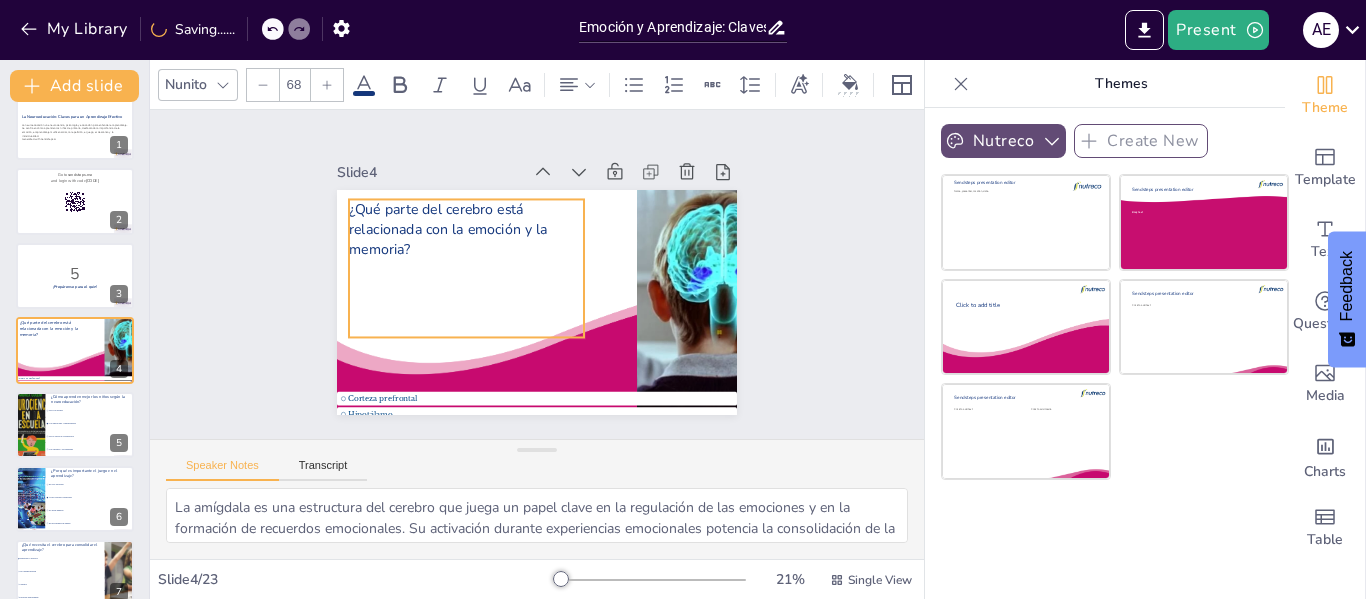 drag, startPoint x: 447, startPoint y: 217, endPoint x: 458, endPoint y: 211, distance: 12.529964 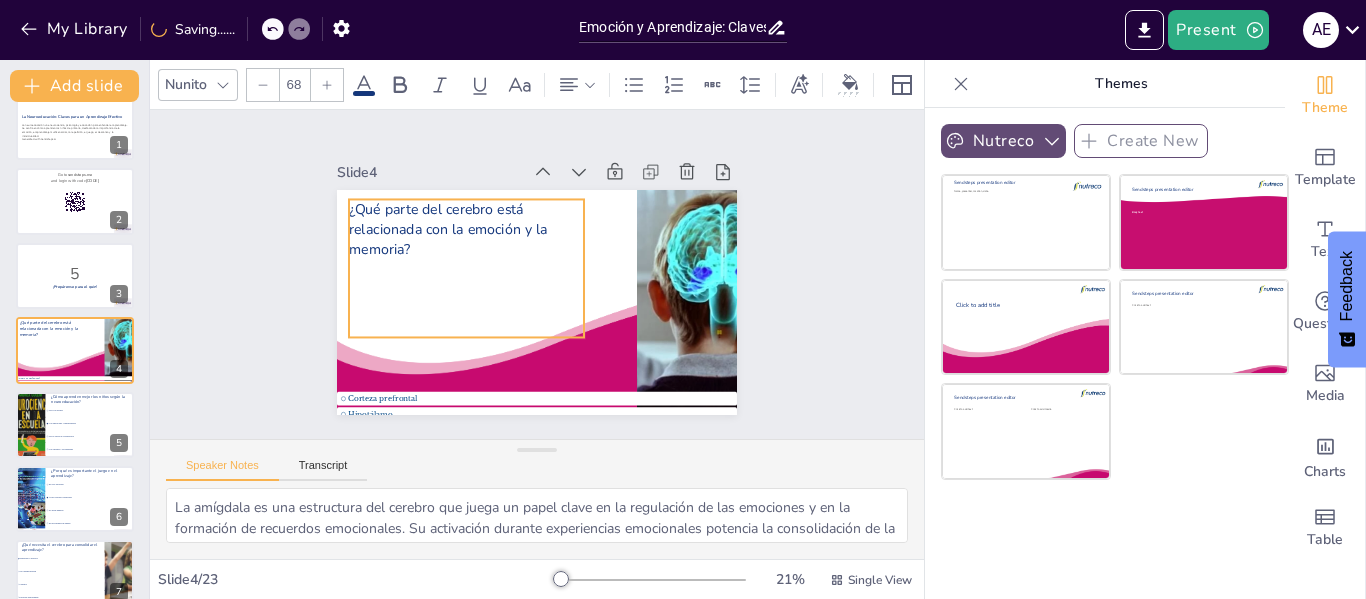 click on "¿Qué parte del cerebro está relacionada con la emoción y la memoria?" at bounding box center [452, 212] 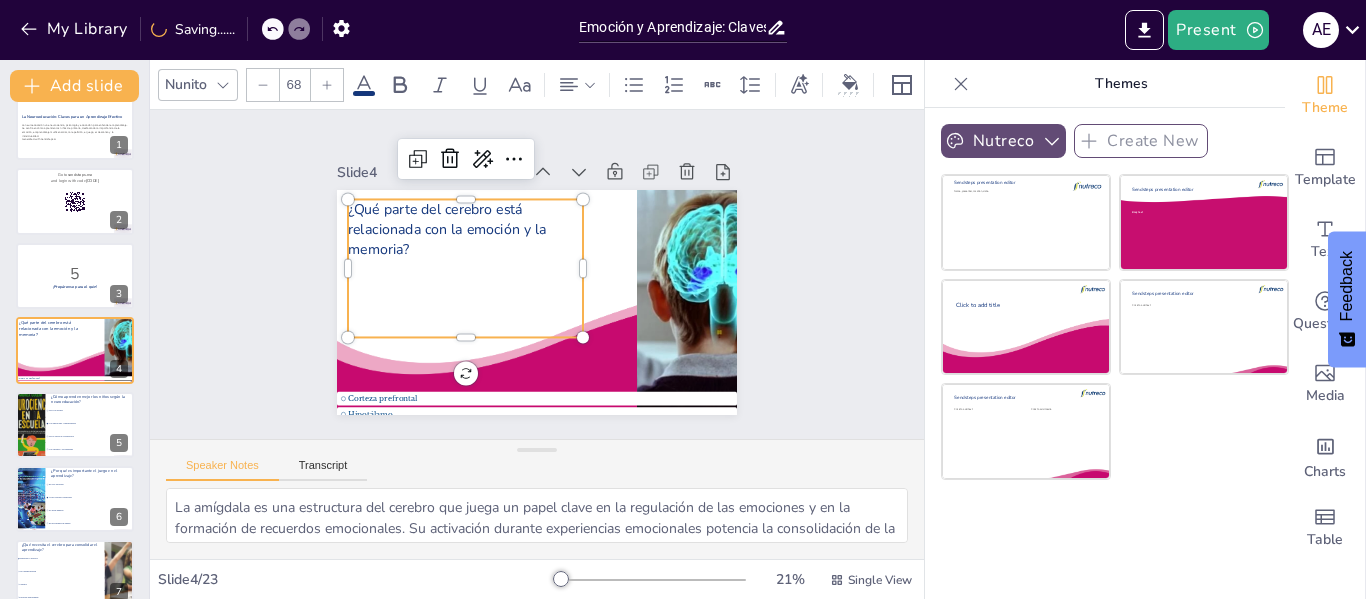 click on "¿Qué parte del cerebro está relacionada con la emoción y la memoria?" at bounding box center (627, 319) 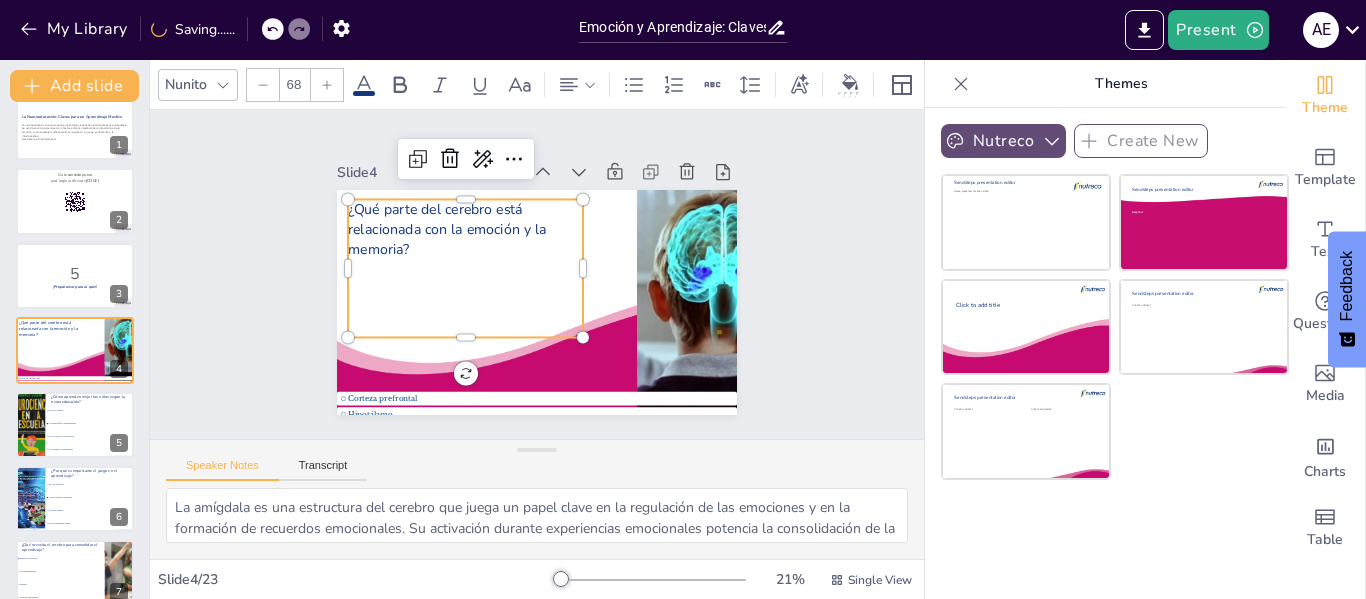 click on "¿Qué parte del cerebro está relacionada con la emoción y la memoria?" at bounding box center (462, 194) 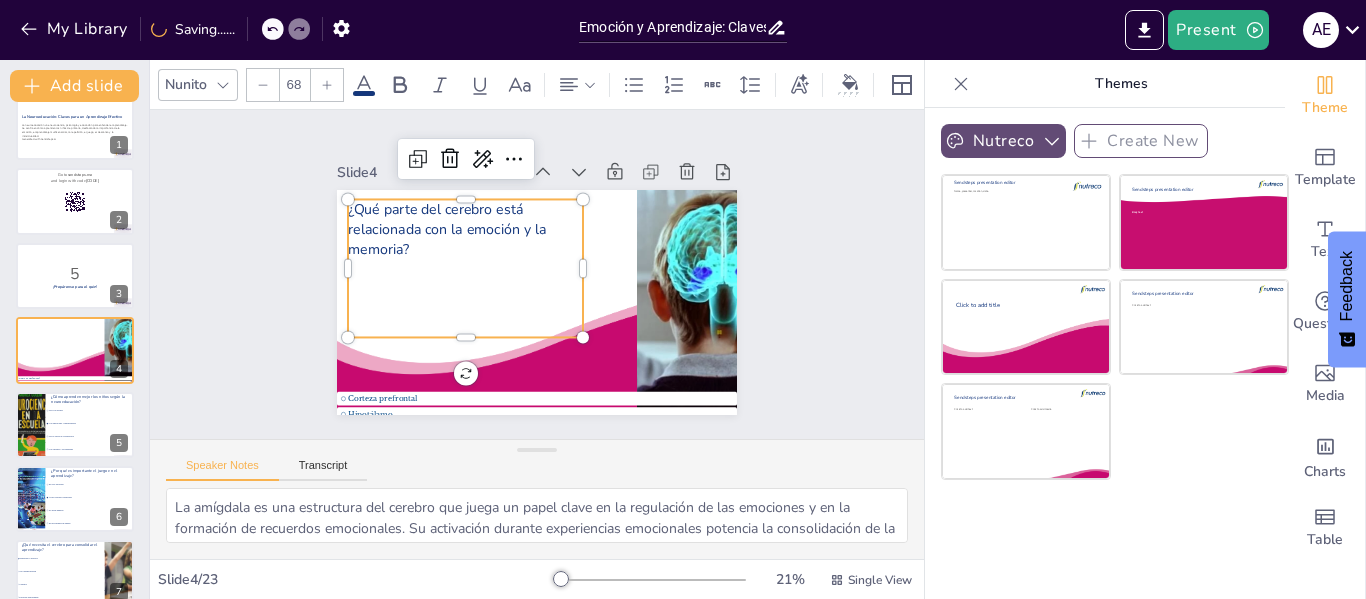 click on "¿Qué parte del cerebro está relacionada con la emoción y la memoria?" at bounding box center [451, 212] 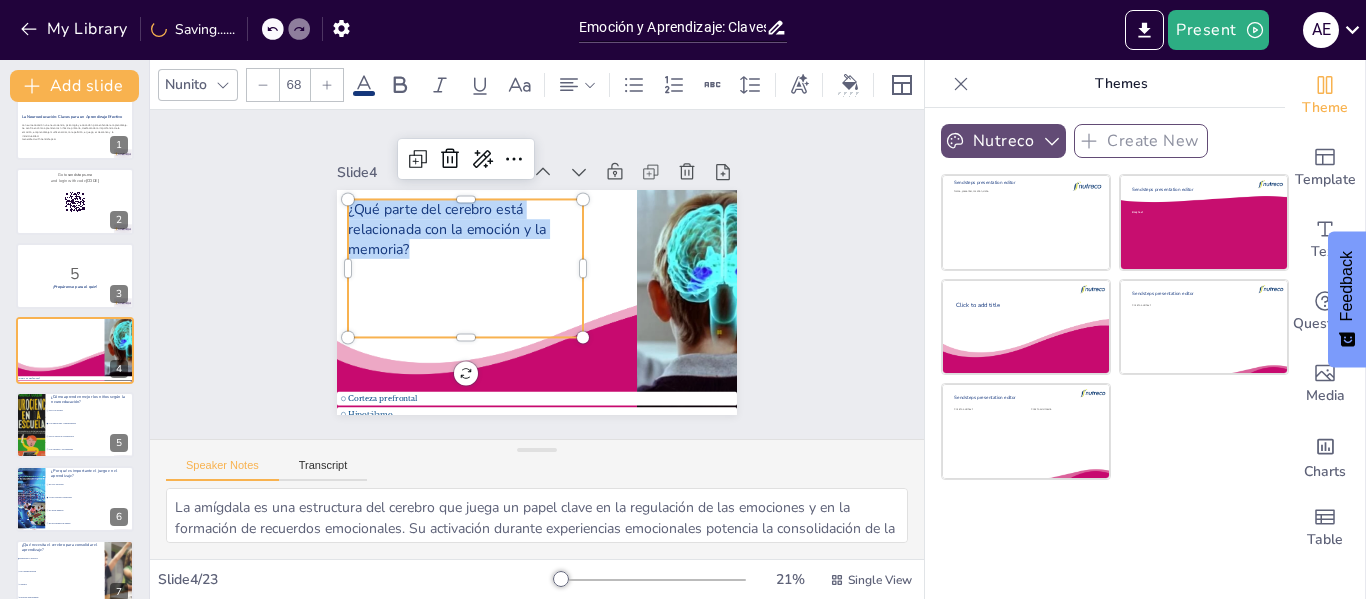 click 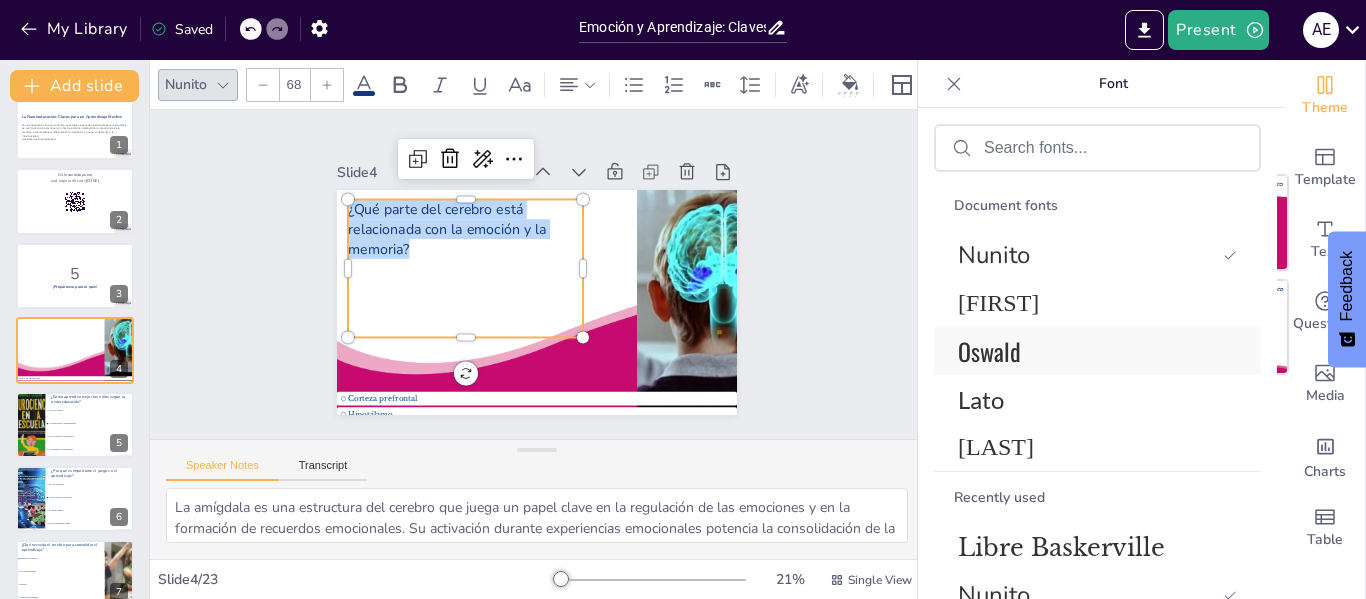 click on "Oswald" at bounding box center (1093, 351) 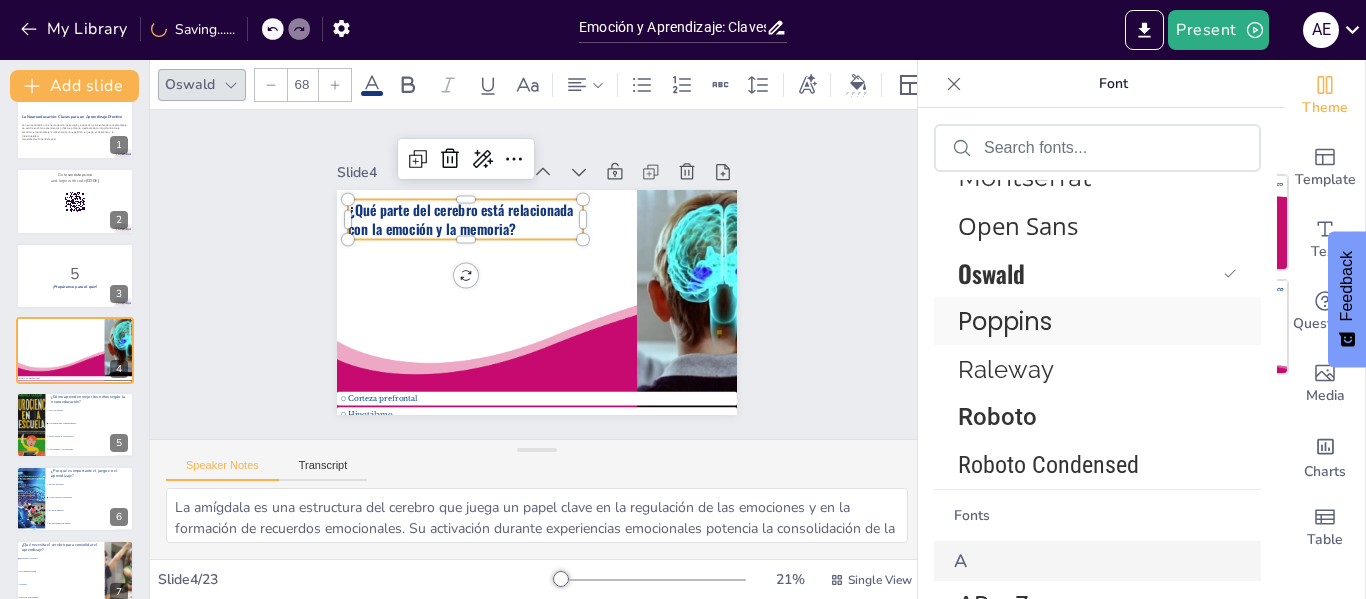 click on "Poppins" at bounding box center [1093, 321] 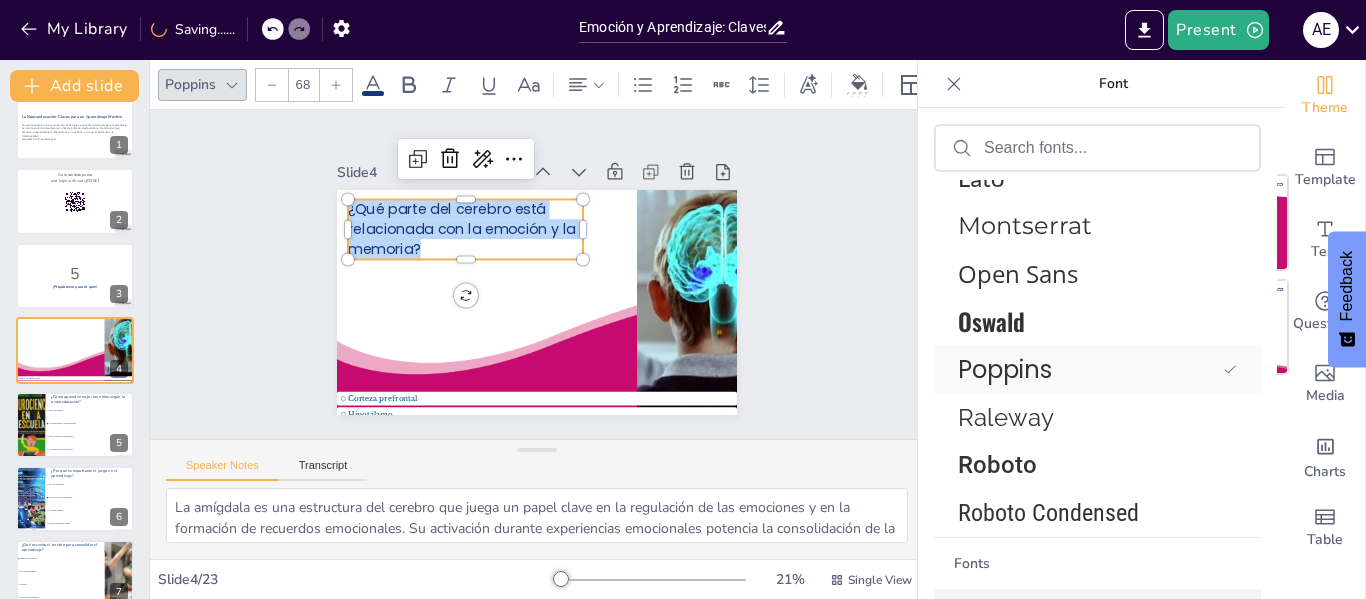 scroll, scrollTop: 758, scrollLeft: 0, axis: vertical 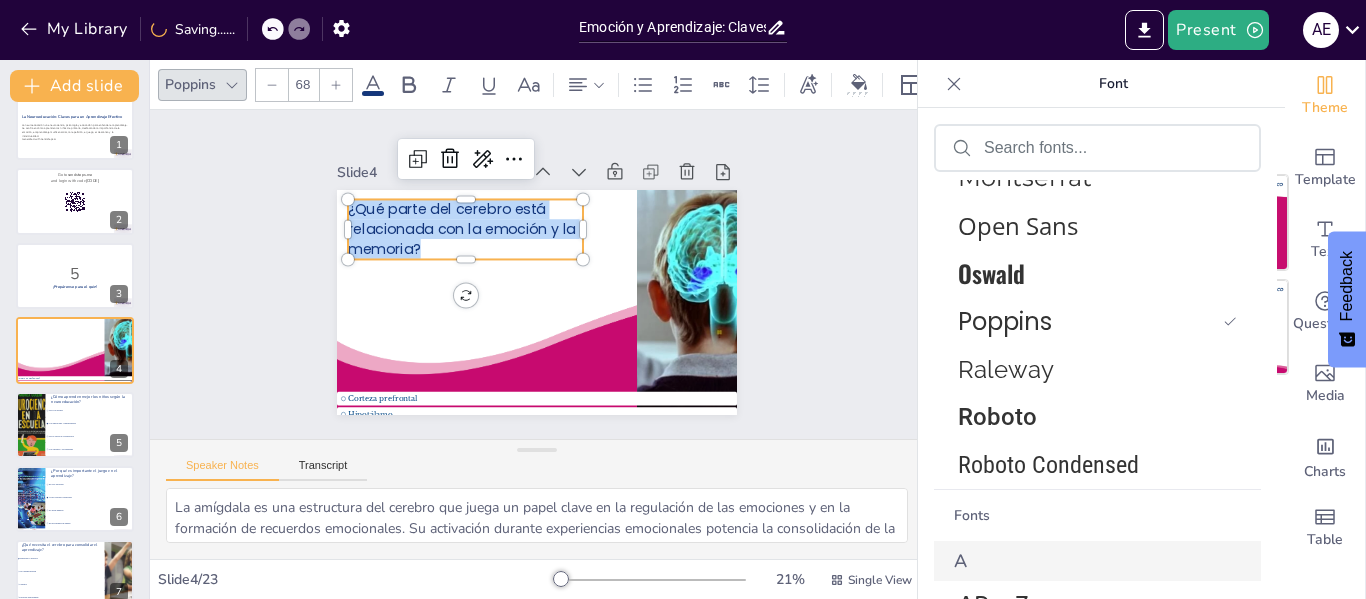click 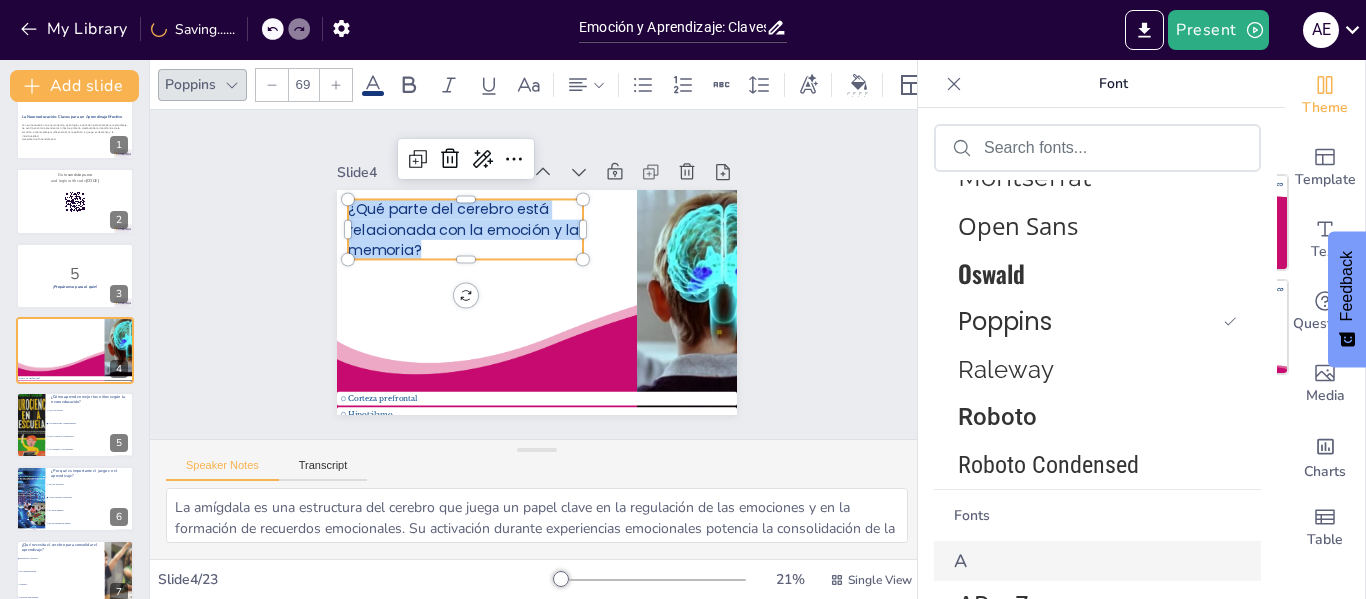 click 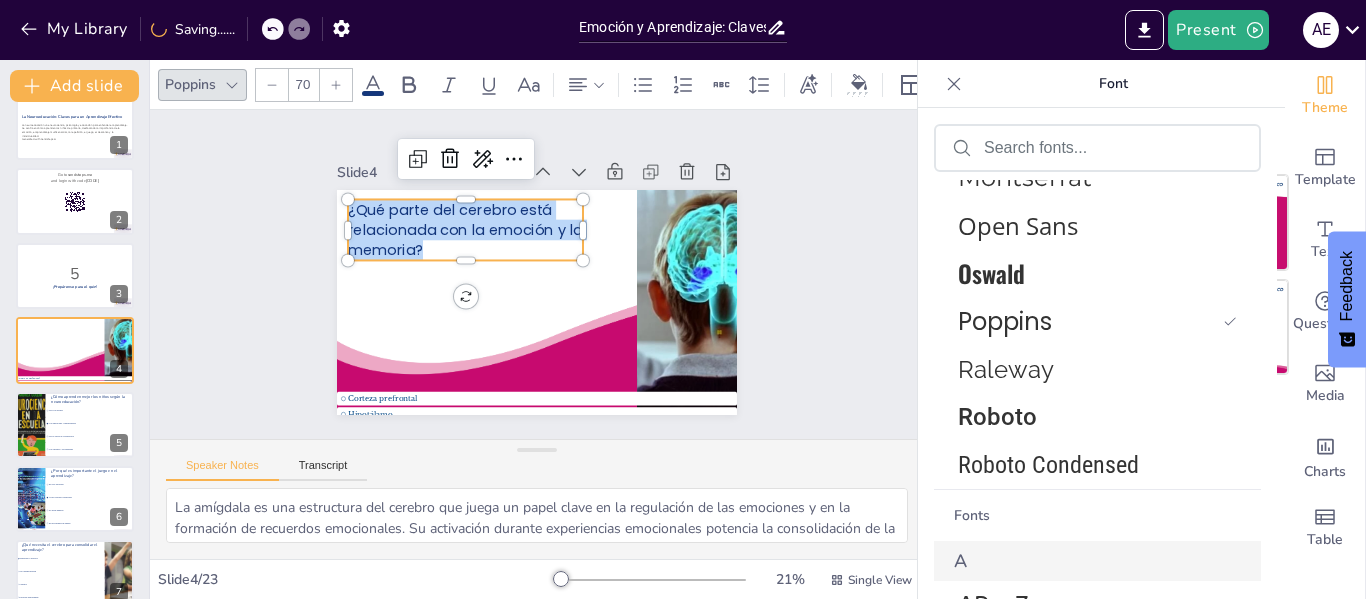 click 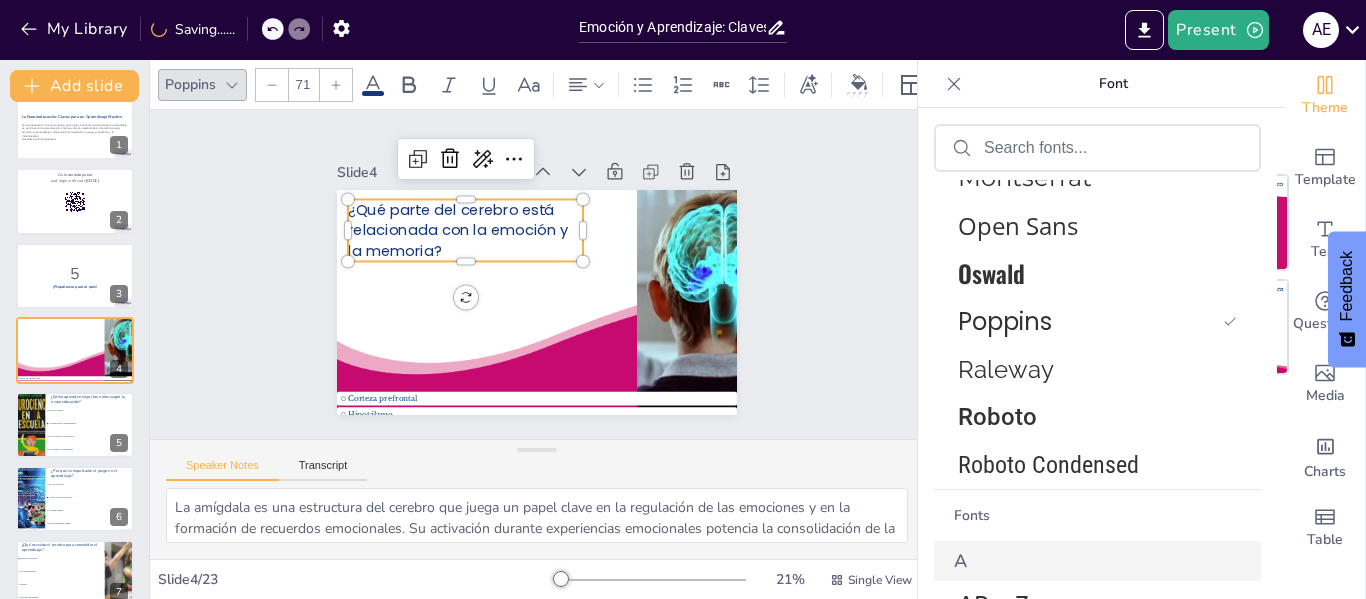 click 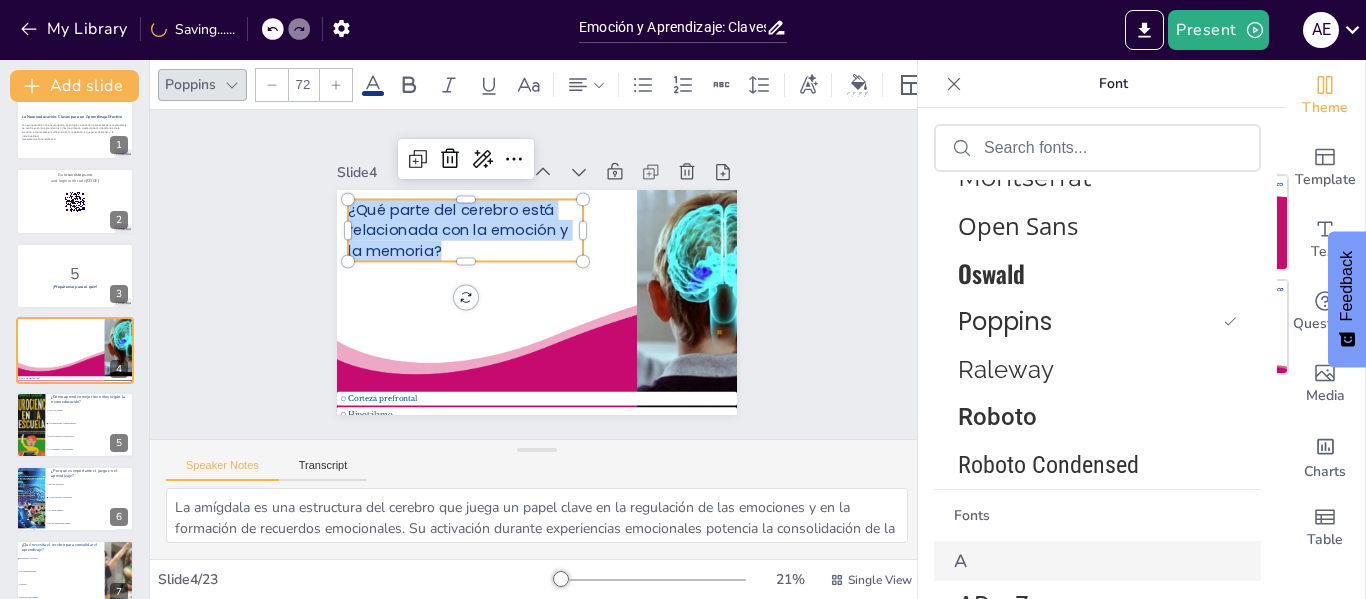 click 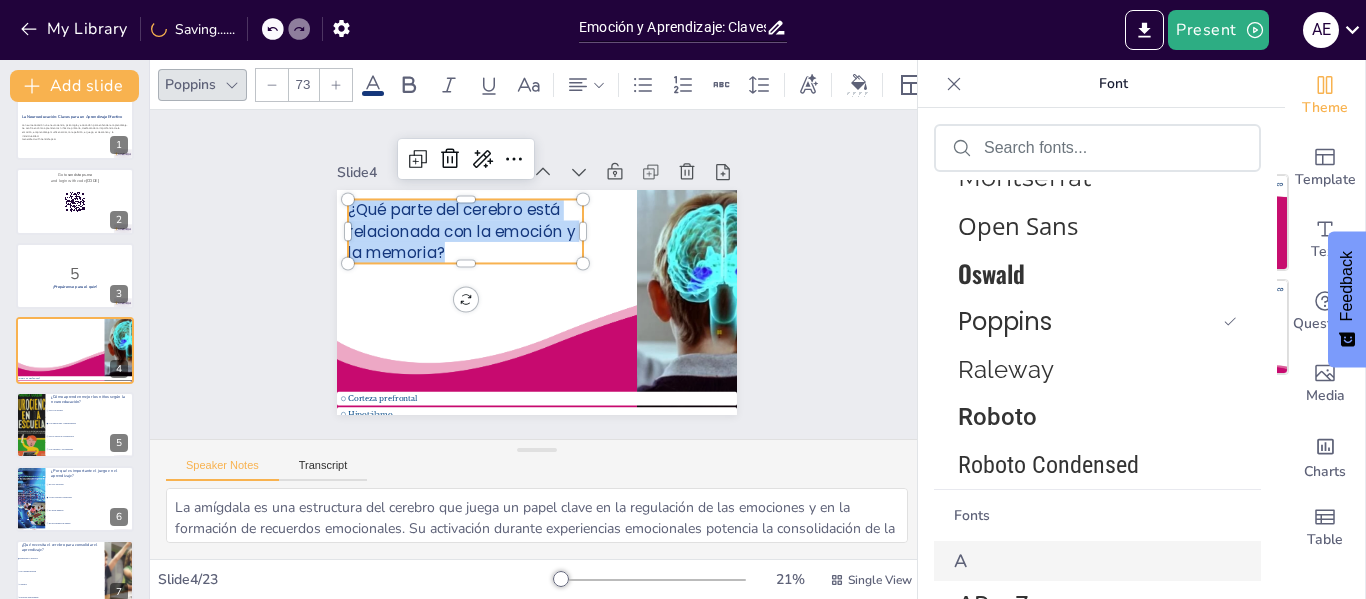 click 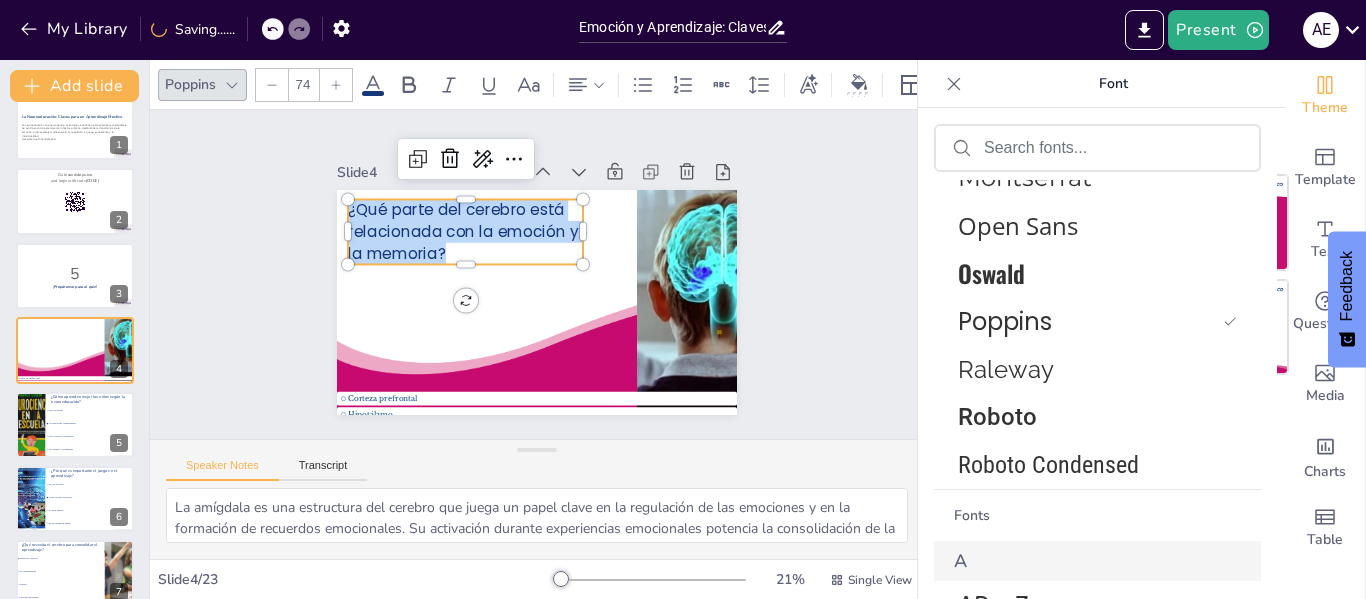 click 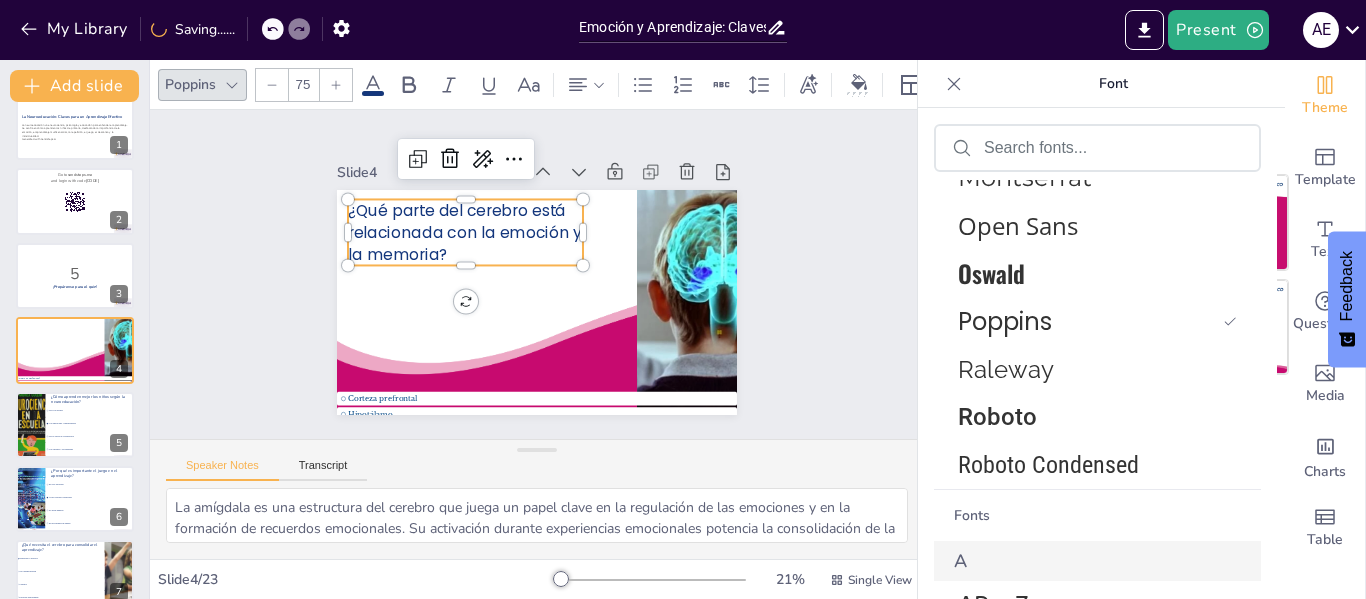 click 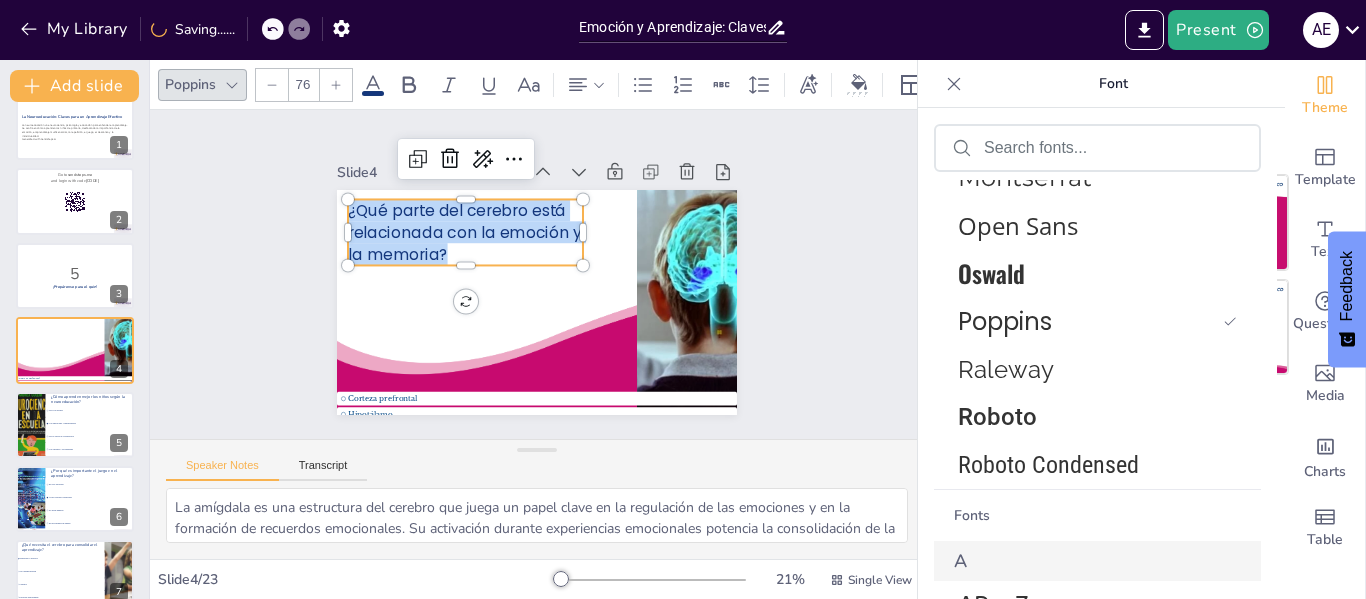 click 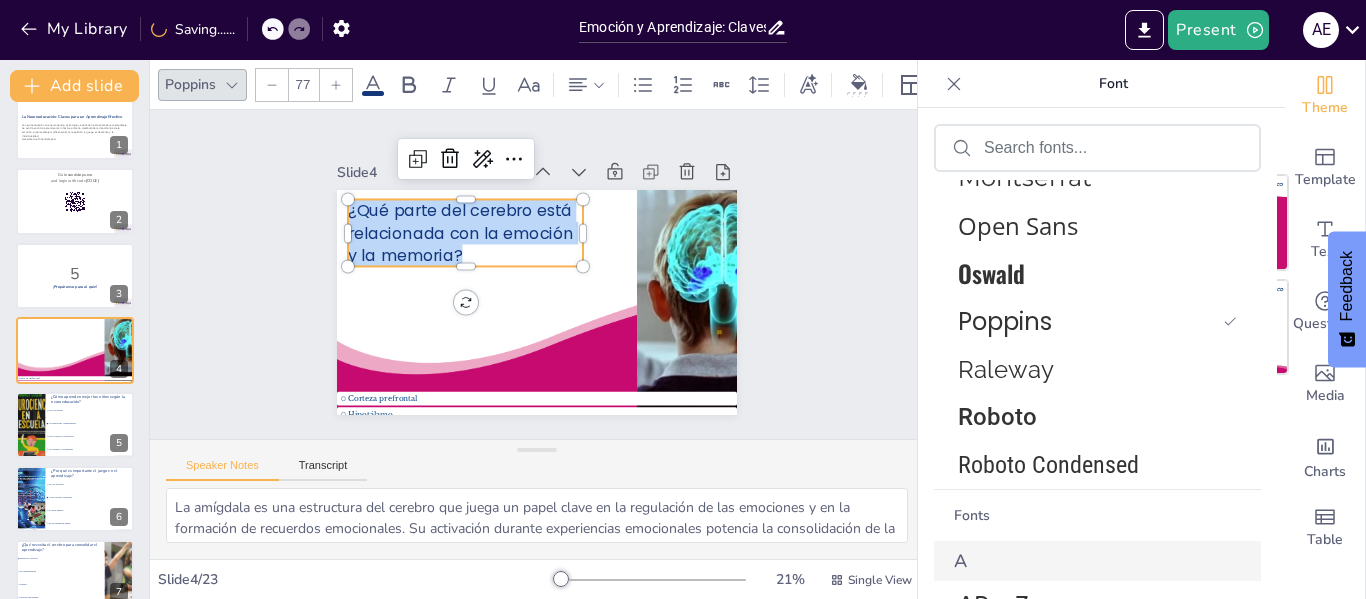 click 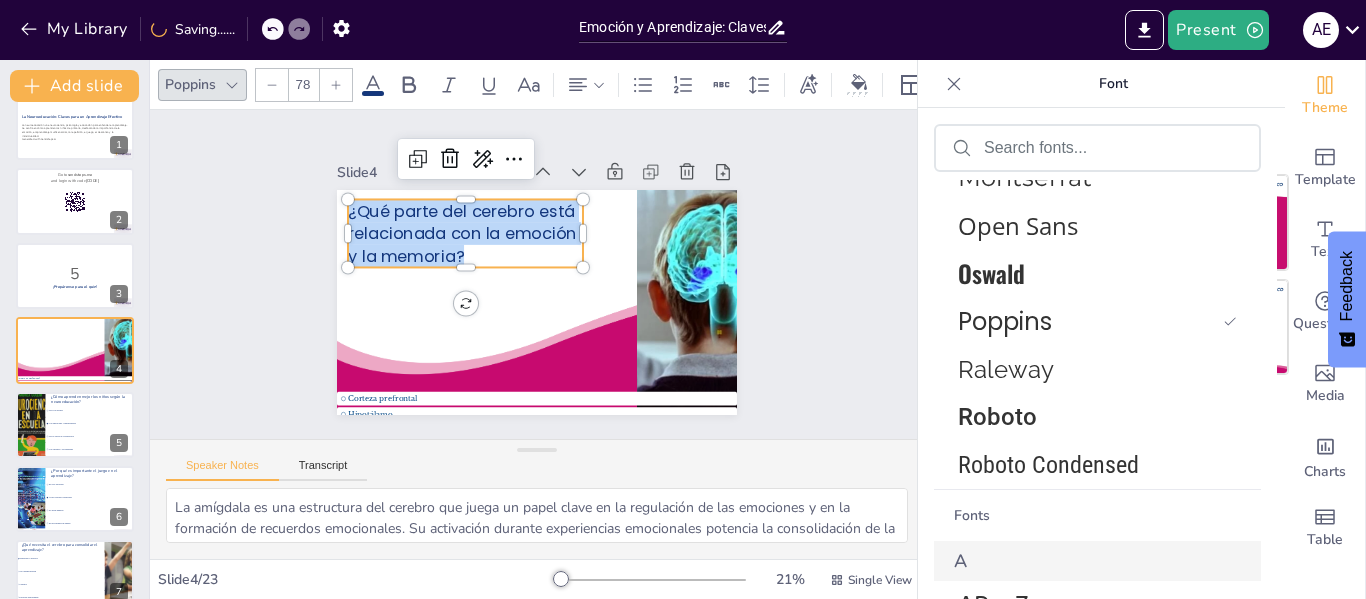 click 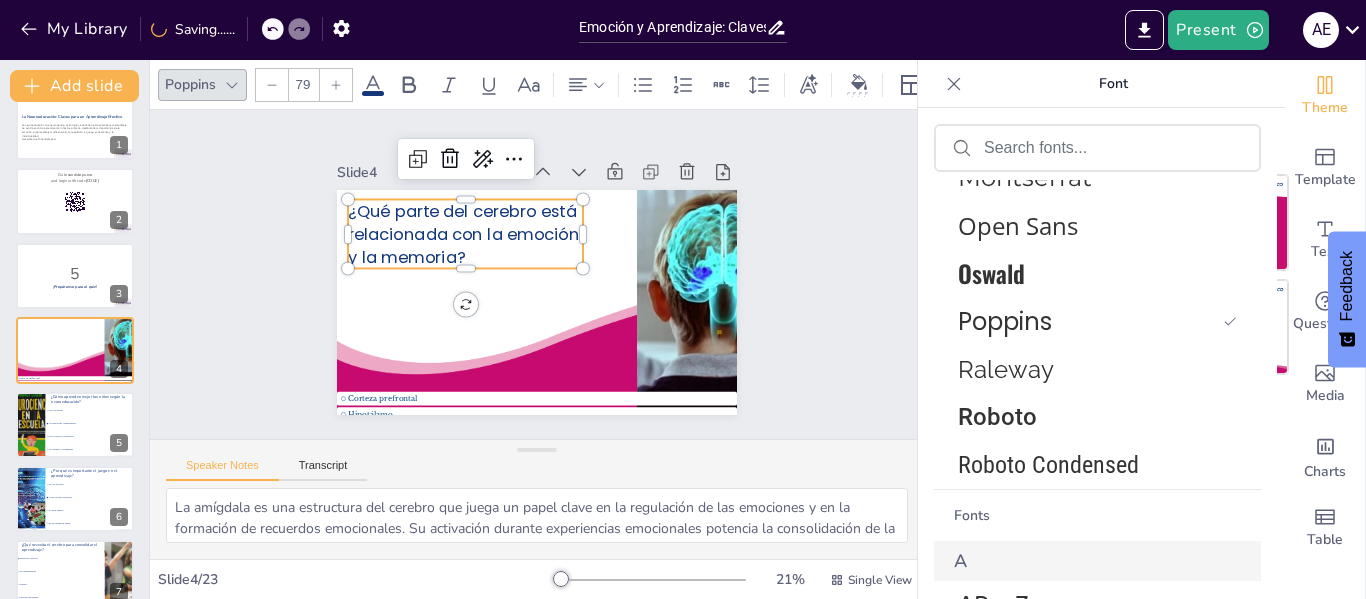 click 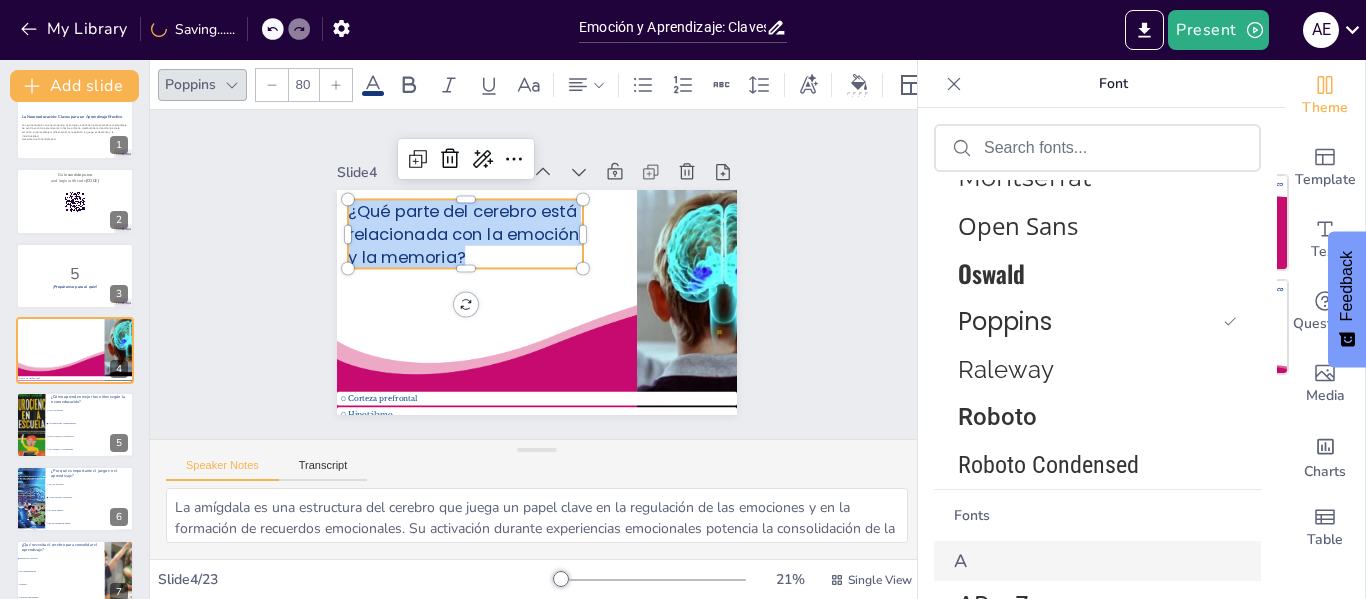 click 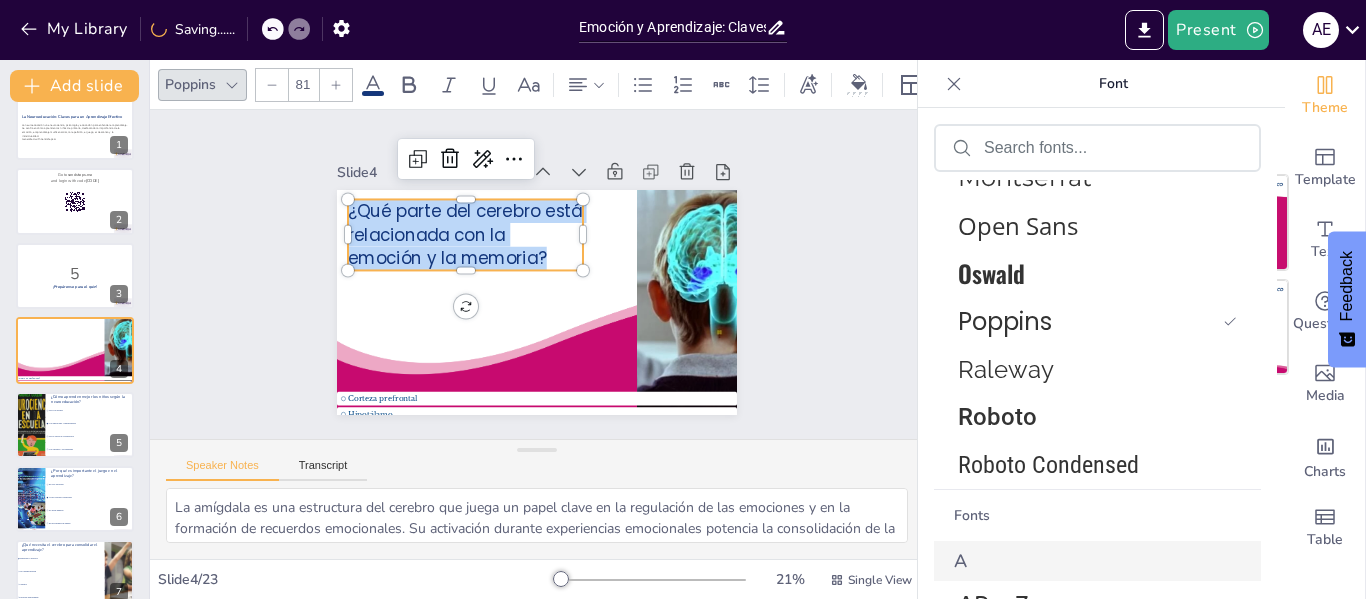 click 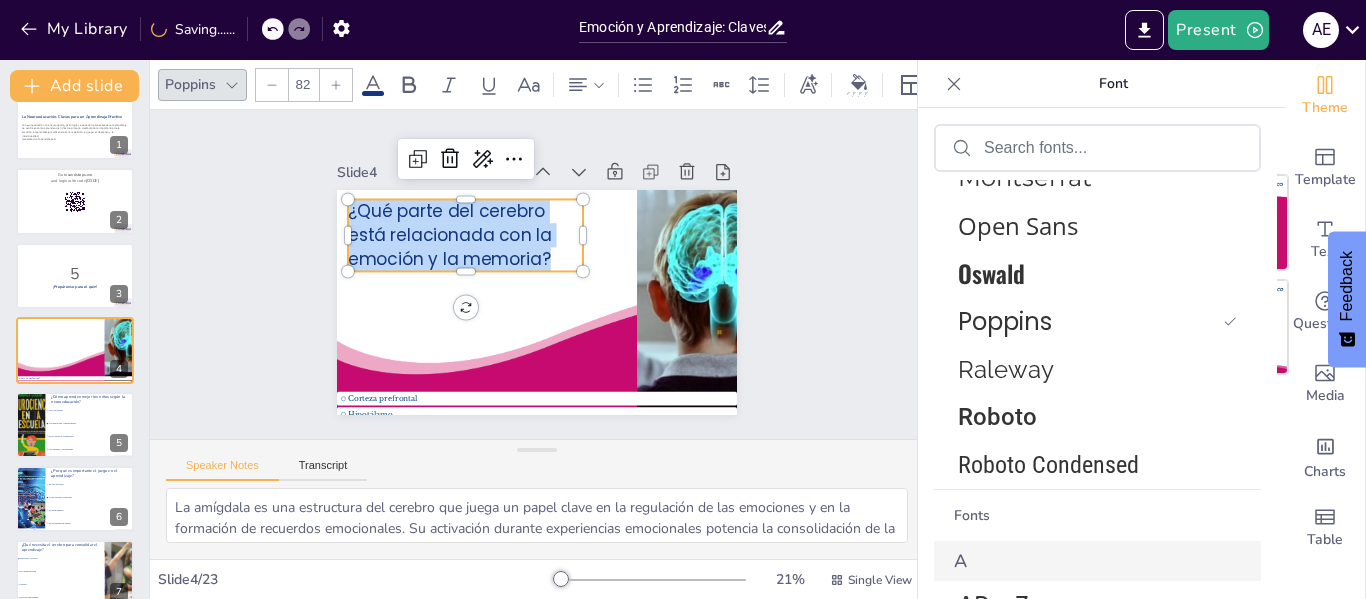 click 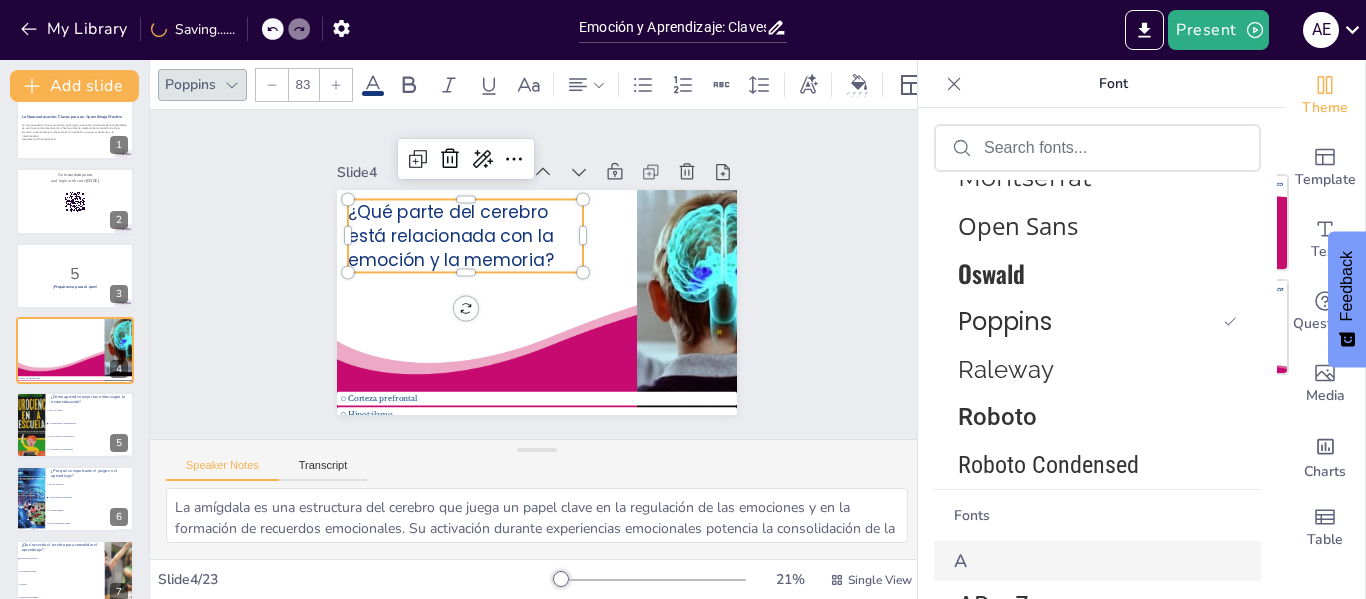 click 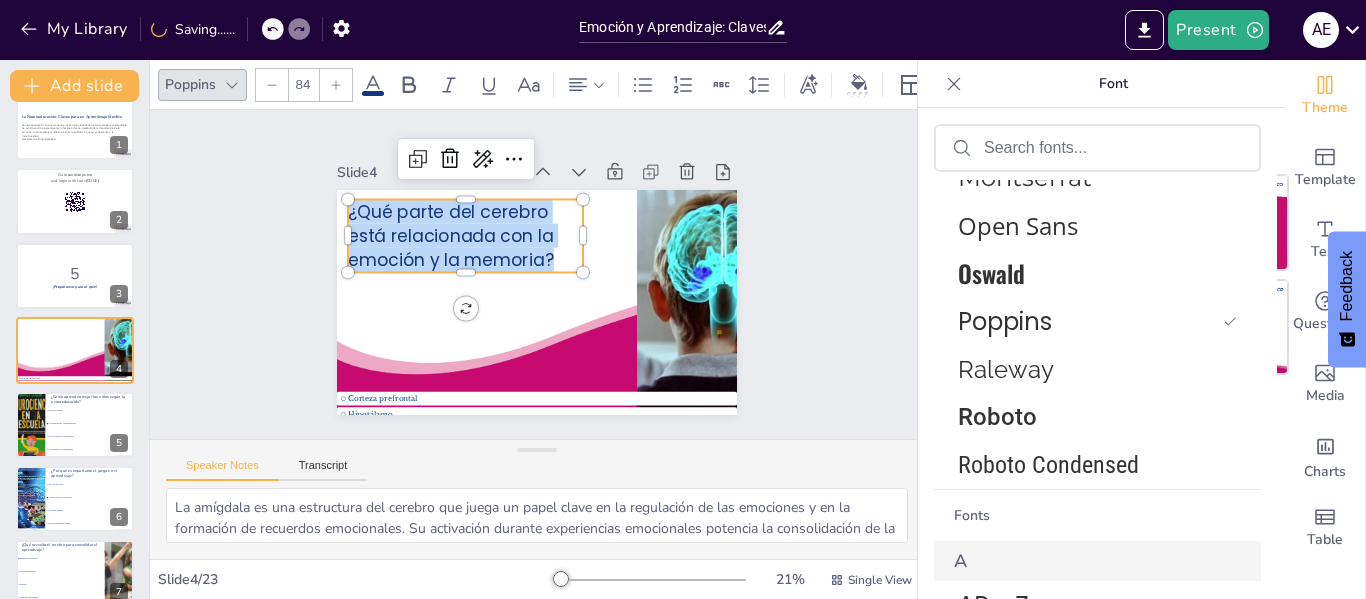 click 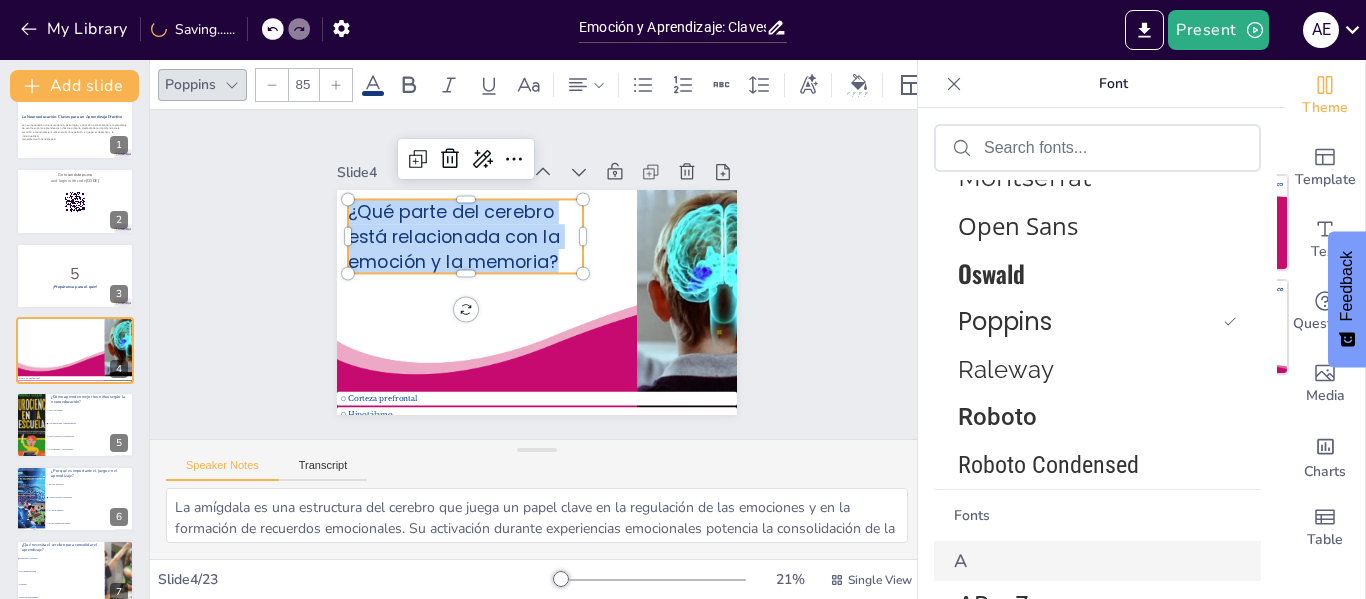 click on "Slide  1 La Neuroeducación: Claves para un Aprendizaje Efectivo La neuroeducación une neurociencia, psicología y educación para entender el aprendizaje. Se centra en cómo aprenden los niños de primaria, destacando la importancia de la emoción, el aprendizaje multisensorial, la repetición, el juego, el descanso y la individualidad. Generated with Sendsteps.ai Slide  2 Go to  sendsteps.me and login with code  [CODE] Slide  3 5  ¡Prepárense para el quiz!  Slide  4 Corteza prefrontal Hipotálamo Amígdala Cerebelo ¿Qué parte del cerebro está relacionada con la emoción y la memoria? Slide  5 ¿Cómo aprenden mejor los niños según la neuroeducación? Solo con lectura Con emociones y multisensores Solo a través de la repetición Con castigos y recompensas Slide  6 ¿Por qué es importante el juego en el aprendizaje? Es solo diversión Activa circuitos cerebrales No tiene impacto Es una pérdida de tiempo Slide  7 ¿Qué necesita el cerebro para consolidar el aprendizaje? Solo memorización 8 9" at bounding box center (537, 274) 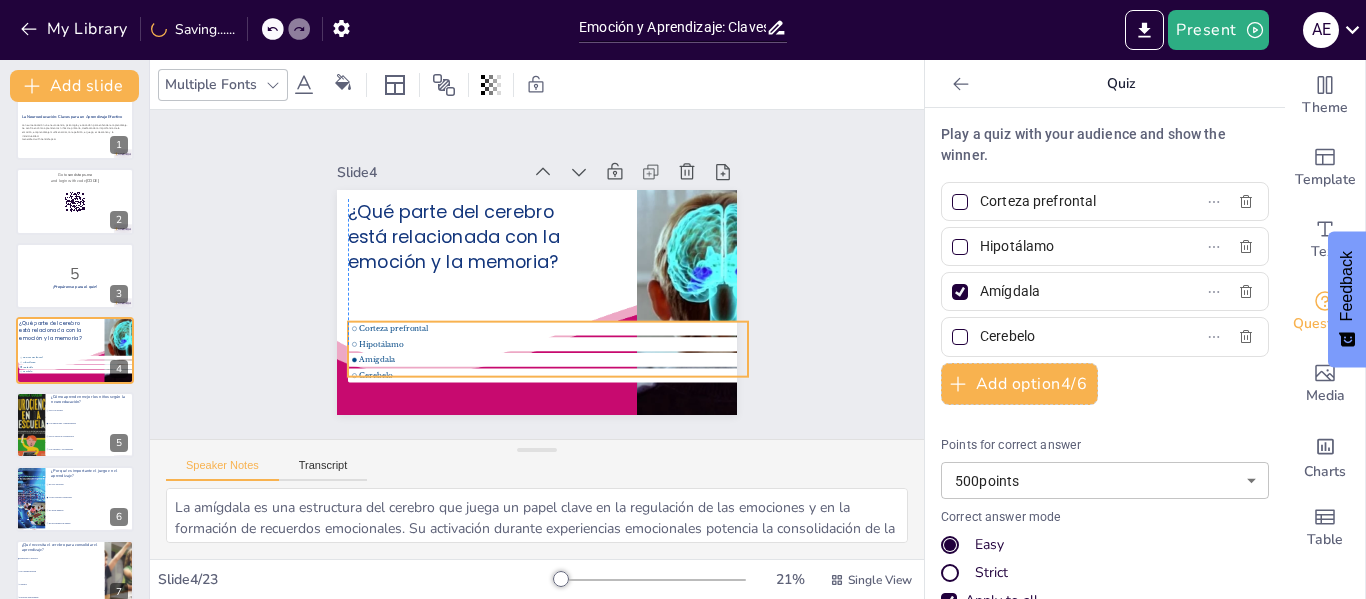 drag, startPoint x: 375, startPoint y: 393, endPoint x: 384, endPoint y: 295, distance: 98.4124 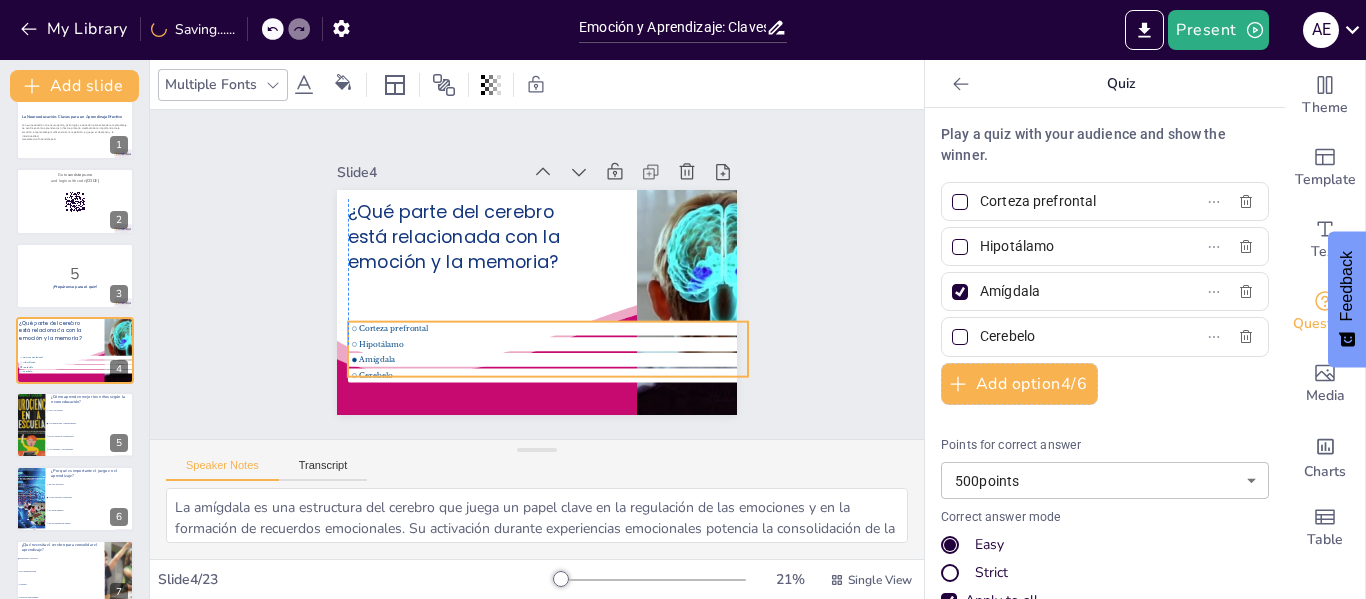 click on "Corteza prefrontal" at bounding box center [546, 329] 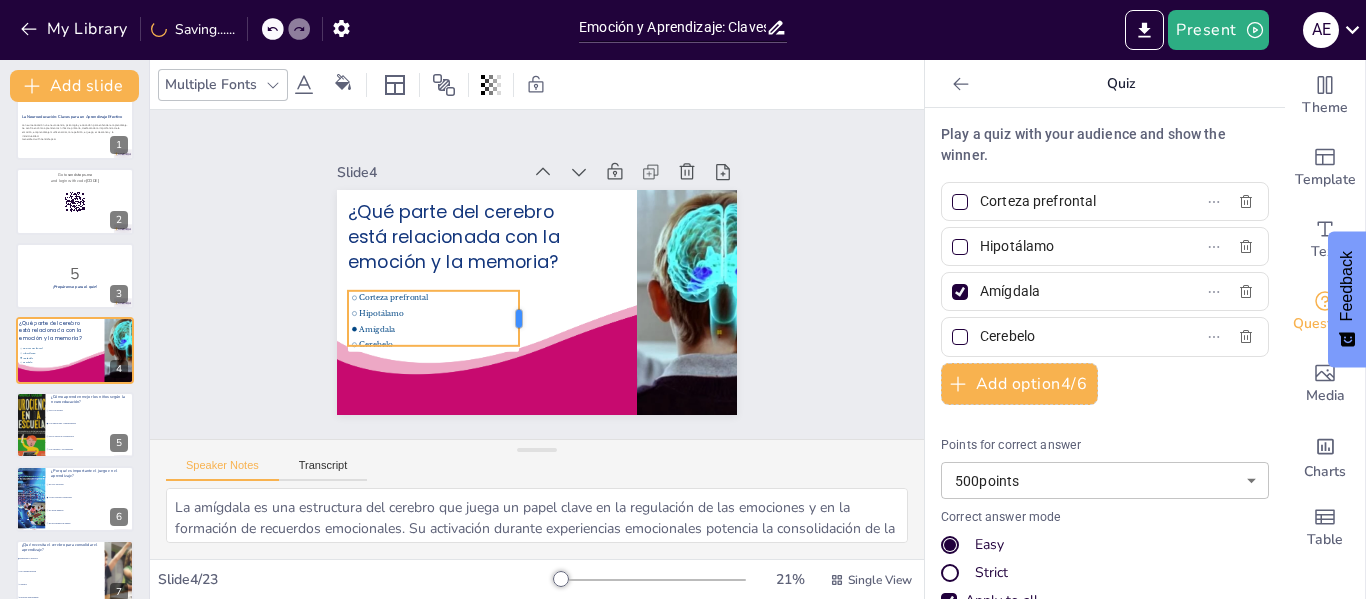 drag, startPoint x: 734, startPoint y: 313, endPoint x: 505, endPoint y: 304, distance: 229.17679 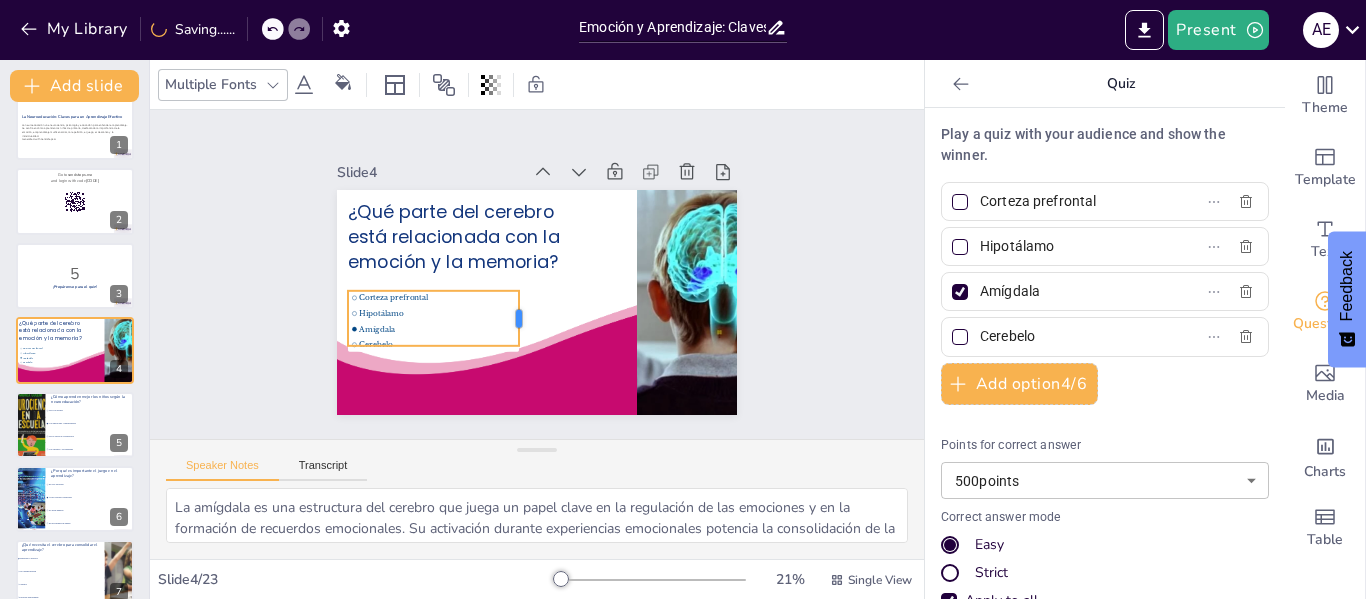 click at bounding box center (523, 317) 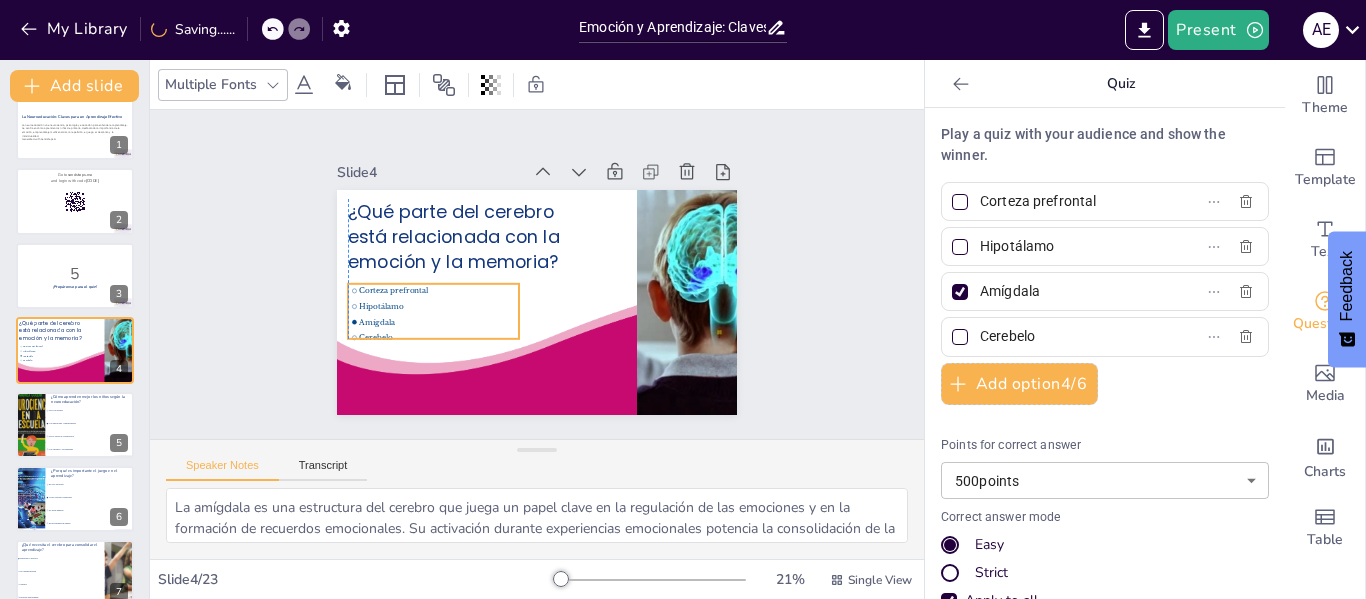 click on "Hipotálamo" at bounding box center (429, 284) 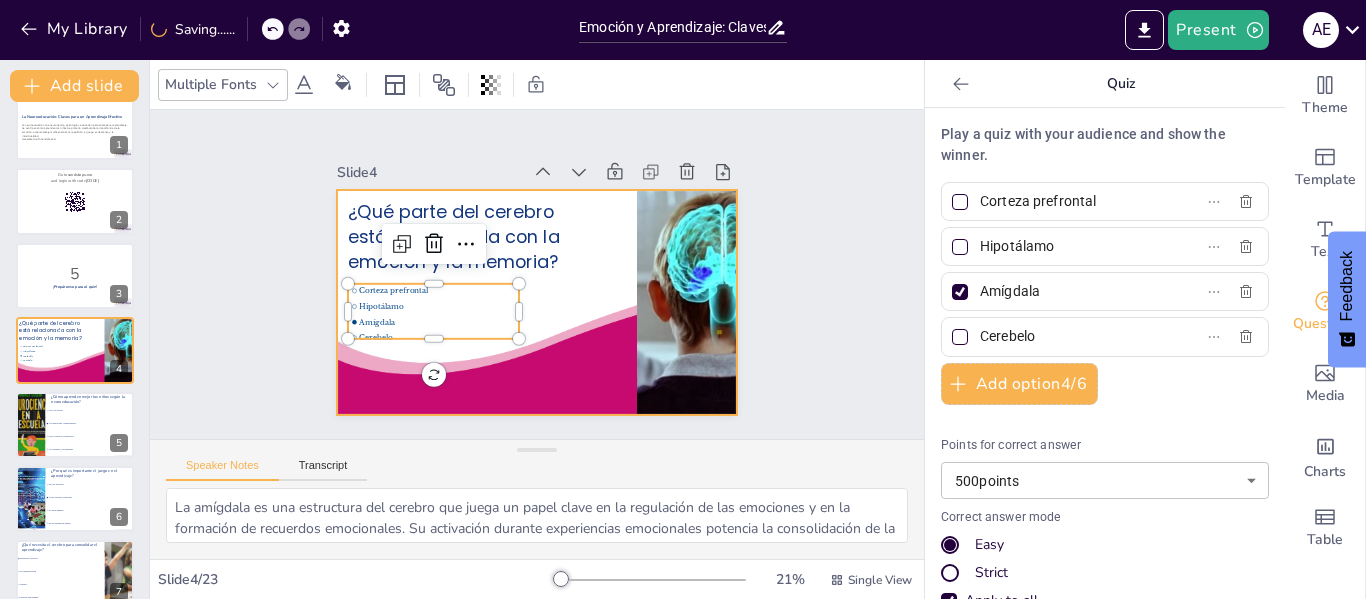 click at bounding box center (533, 302) 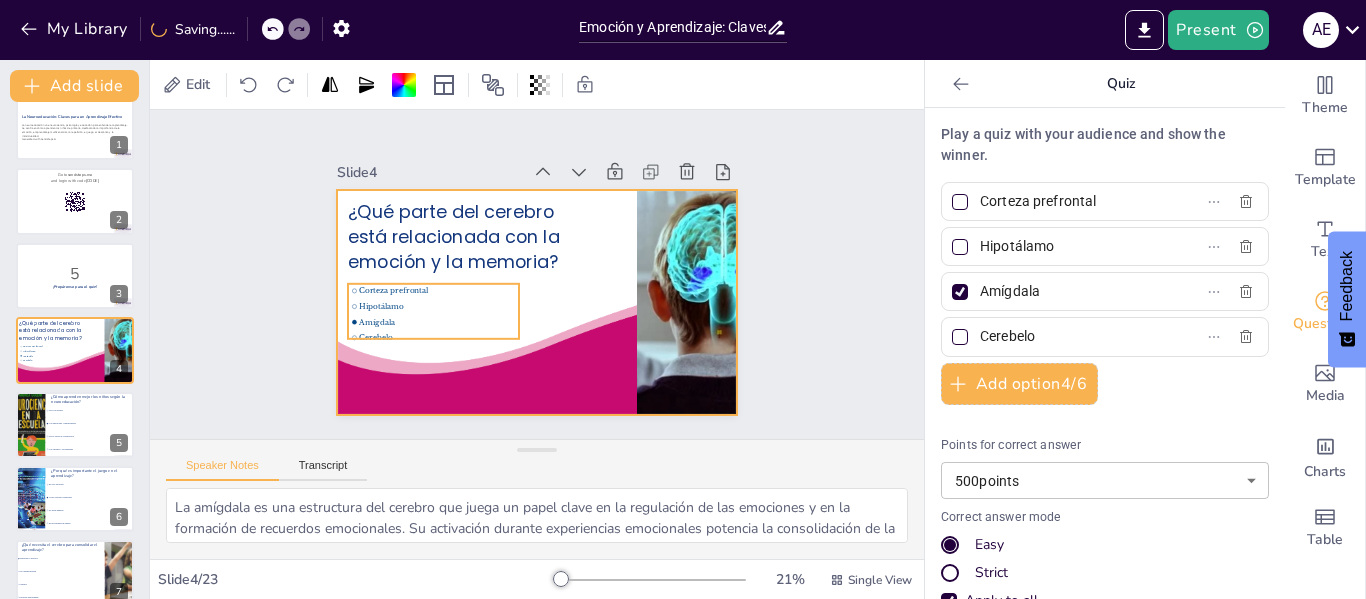 click on "Amígdala" at bounding box center [433, 311] 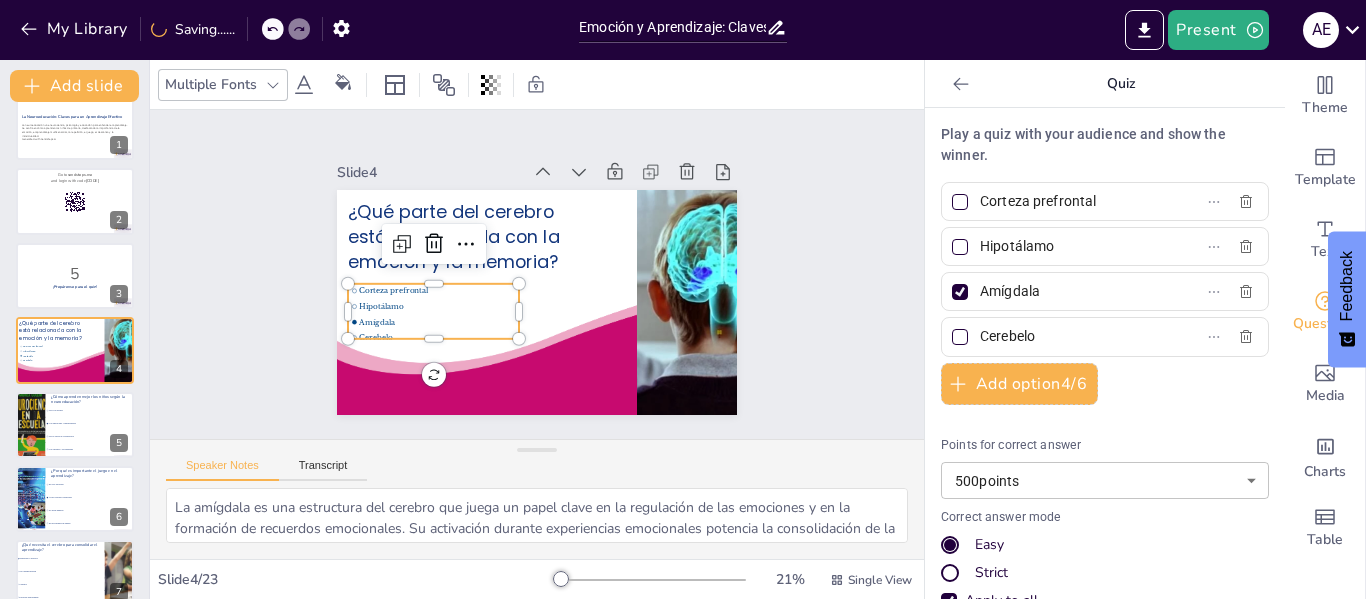 click on "Hipotálamo" at bounding box center [433, 274] 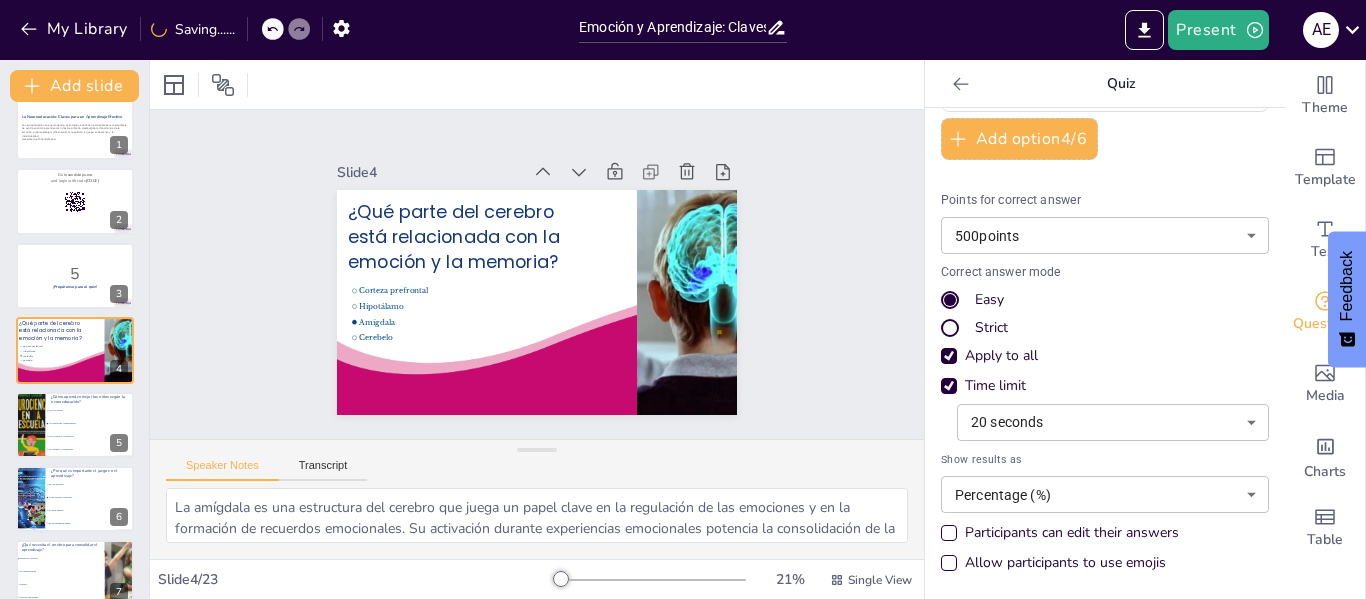 scroll, scrollTop: 0, scrollLeft: 0, axis: both 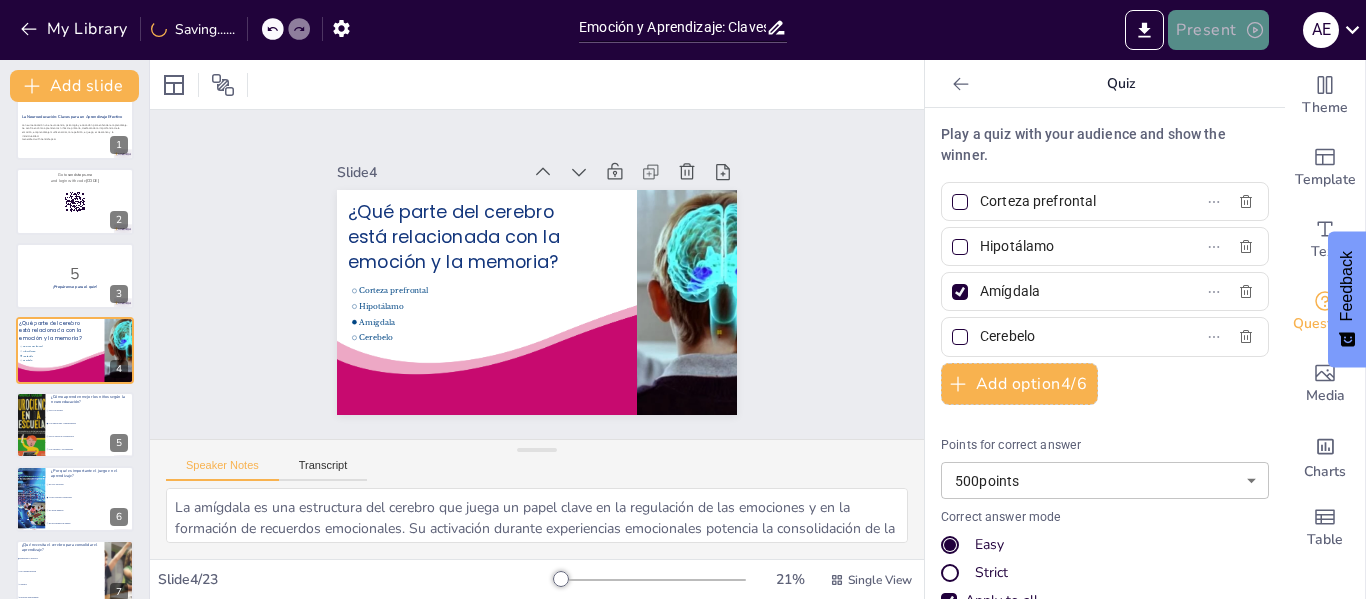 click on "Present" at bounding box center [1218, 30] 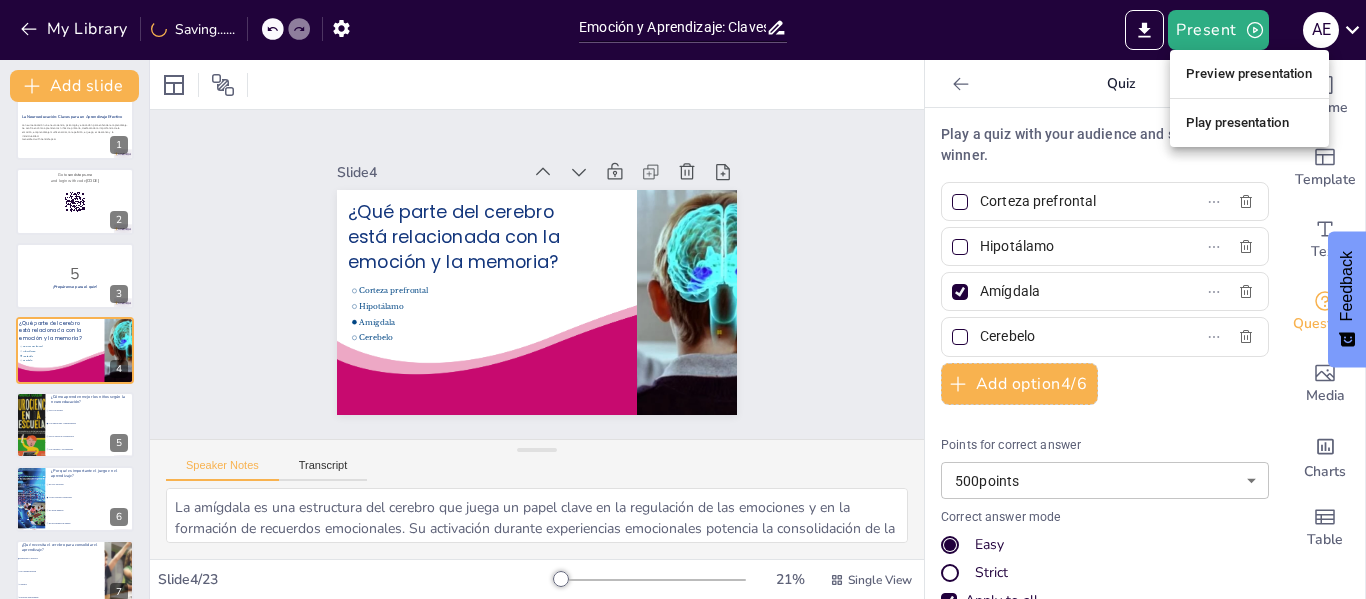 click on "Play presentation" at bounding box center [1249, 123] 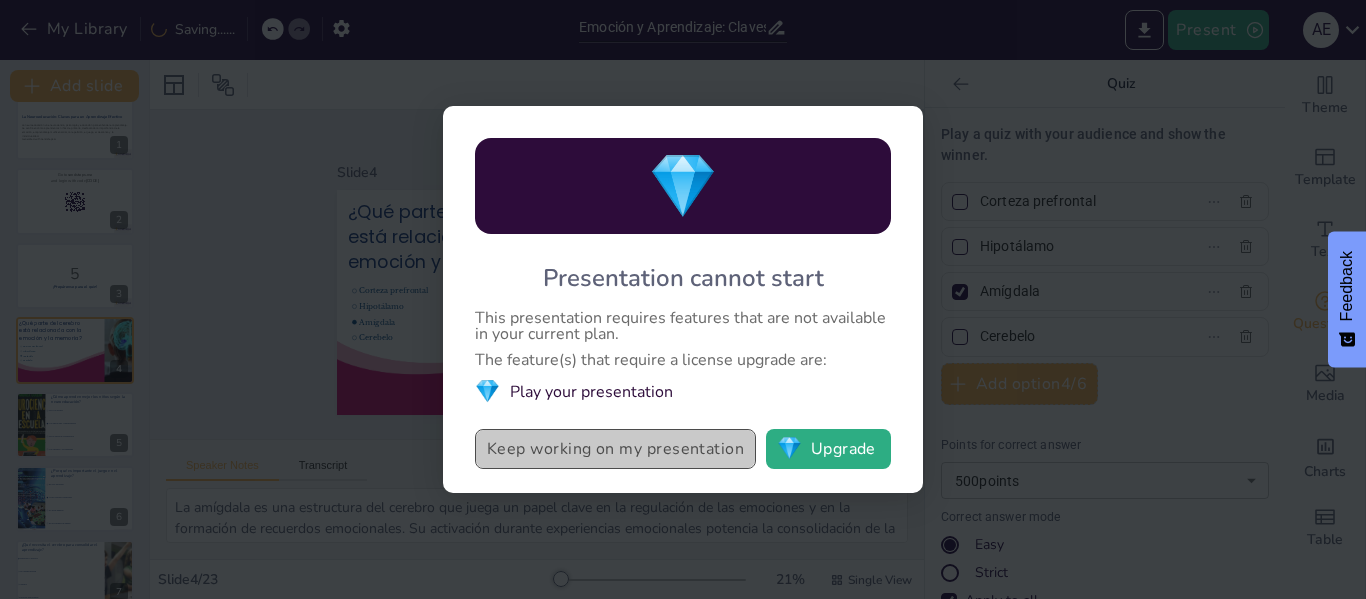click on "Keep working on my presentation" at bounding box center (615, 449) 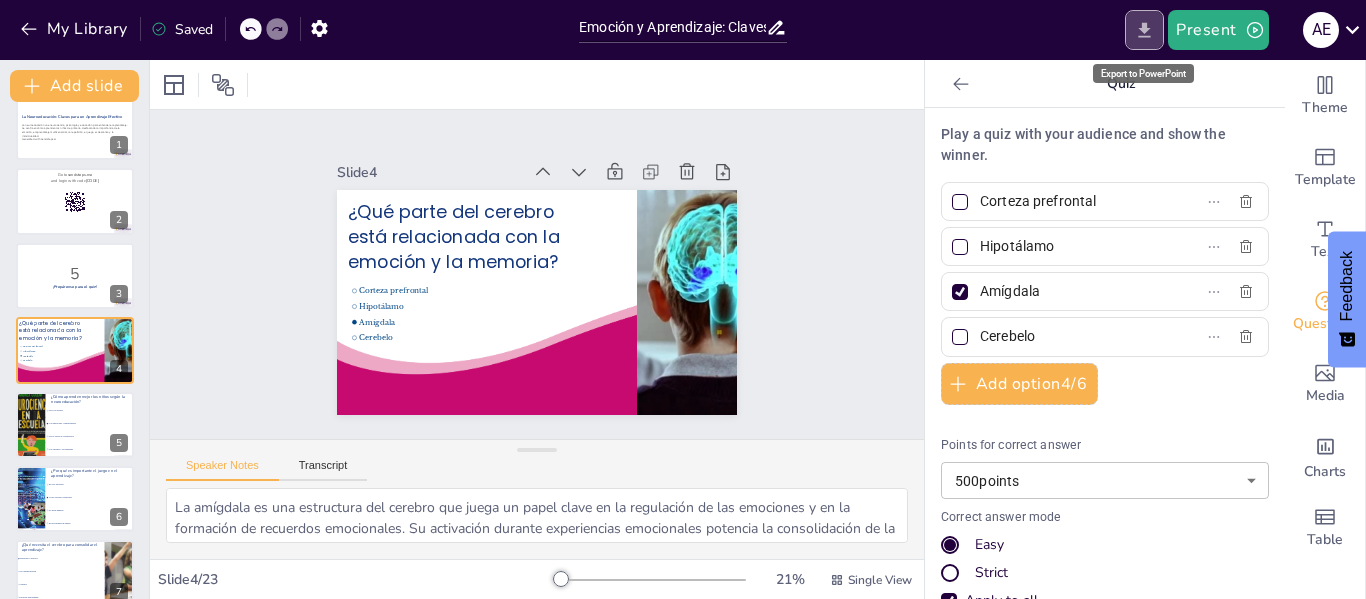 click 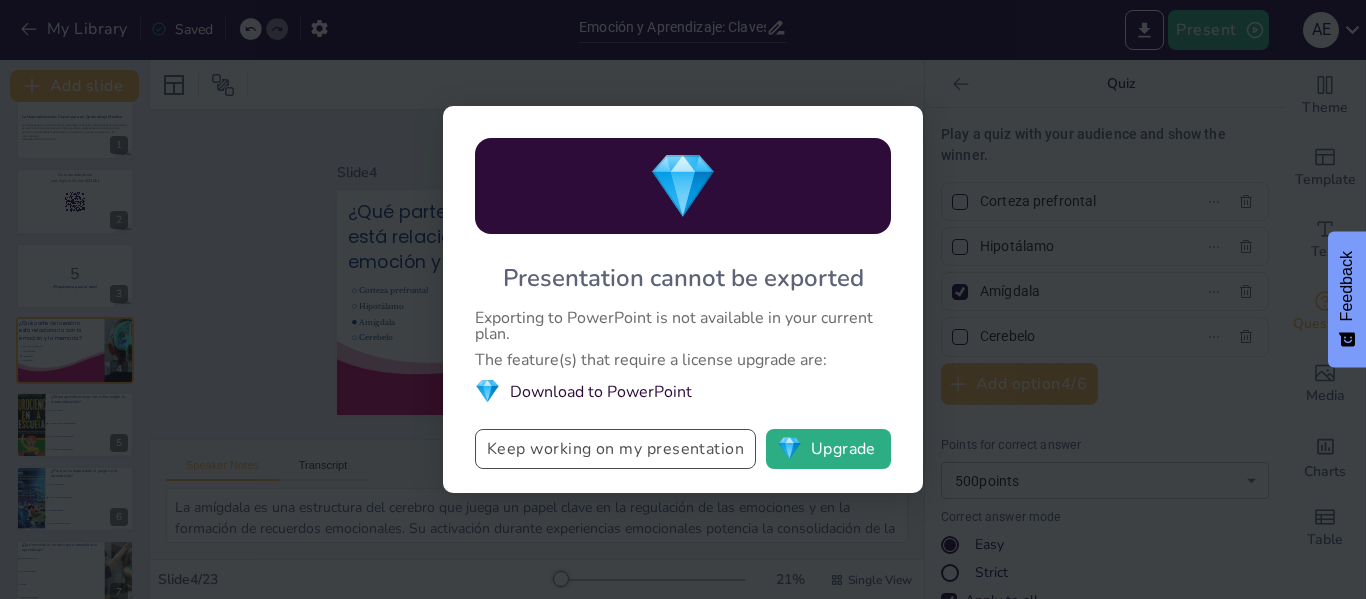 click on "Keep working on my presentation" at bounding box center [615, 449] 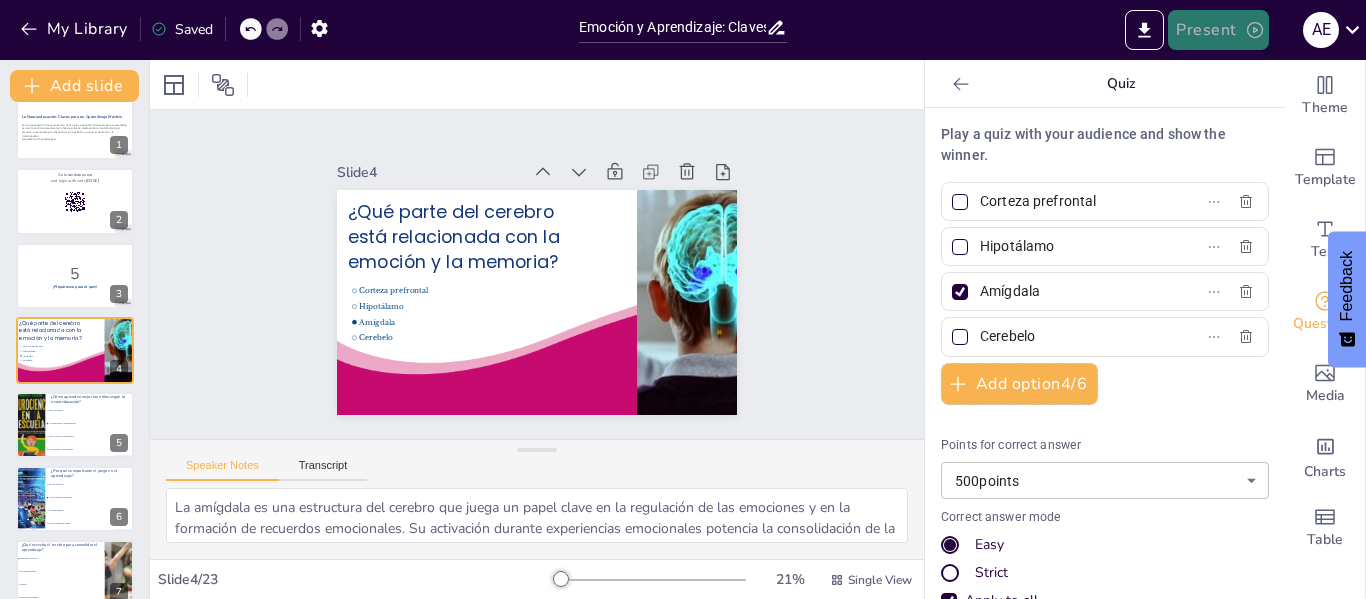 click on "Present" at bounding box center (1218, 30) 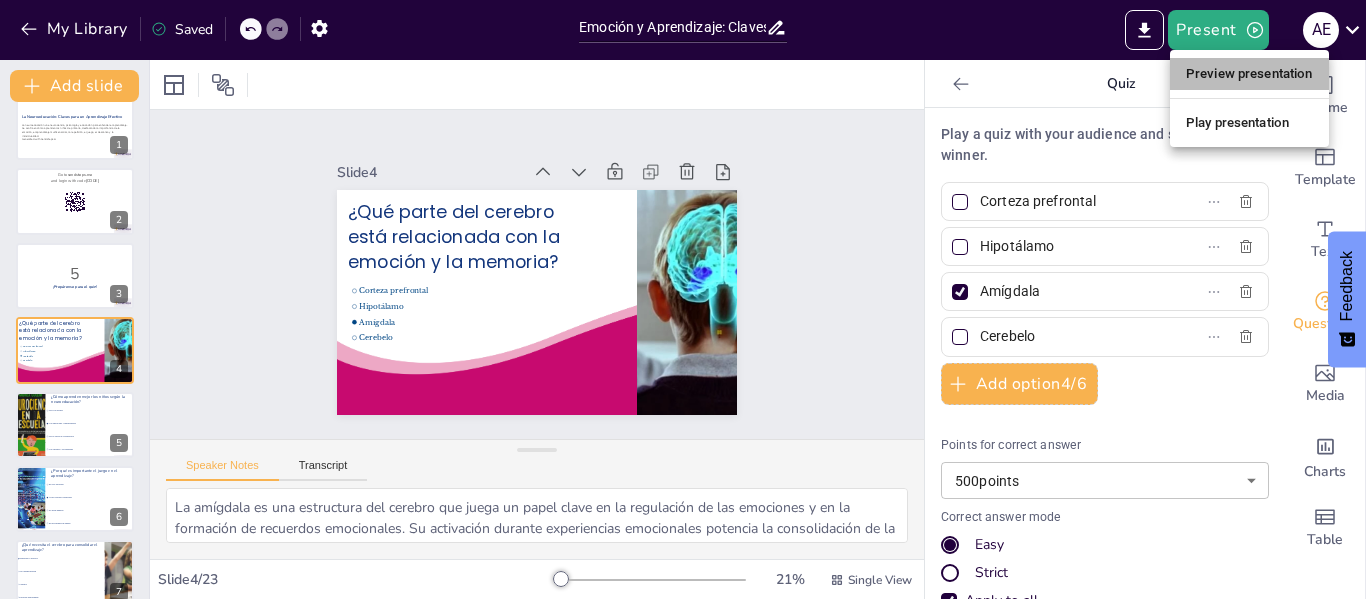 click on "Preview presentation" at bounding box center [1249, 74] 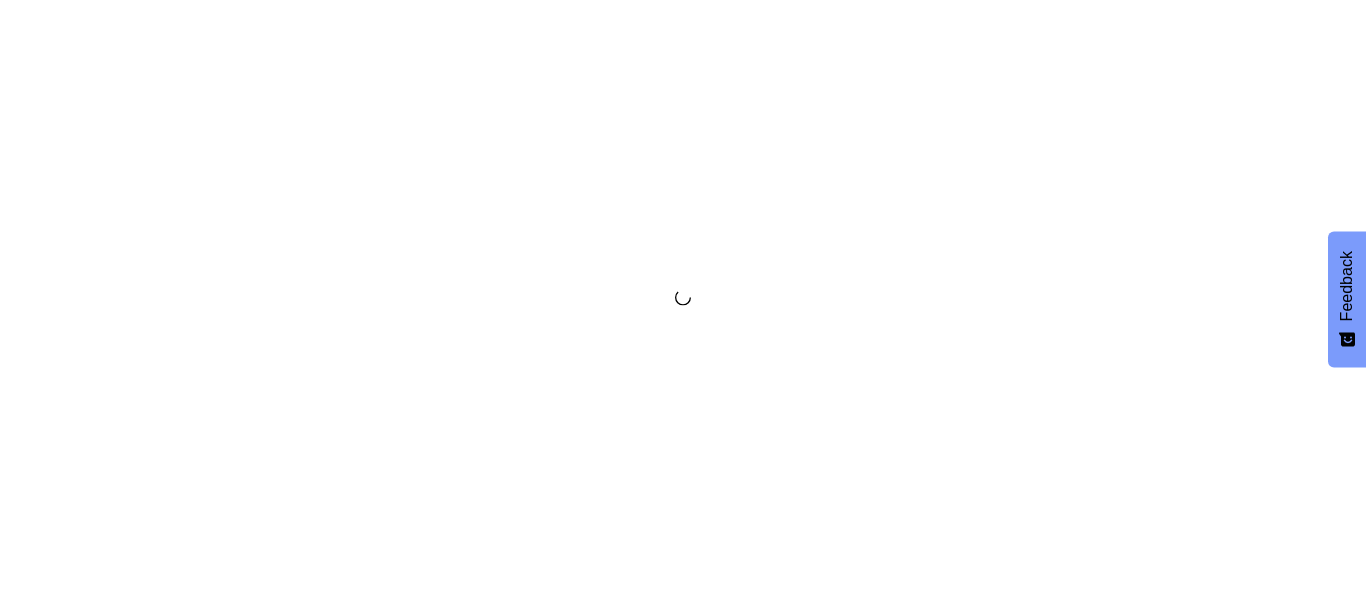 scroll, scrollTop: 0, scrollLeft: 0, axis: both 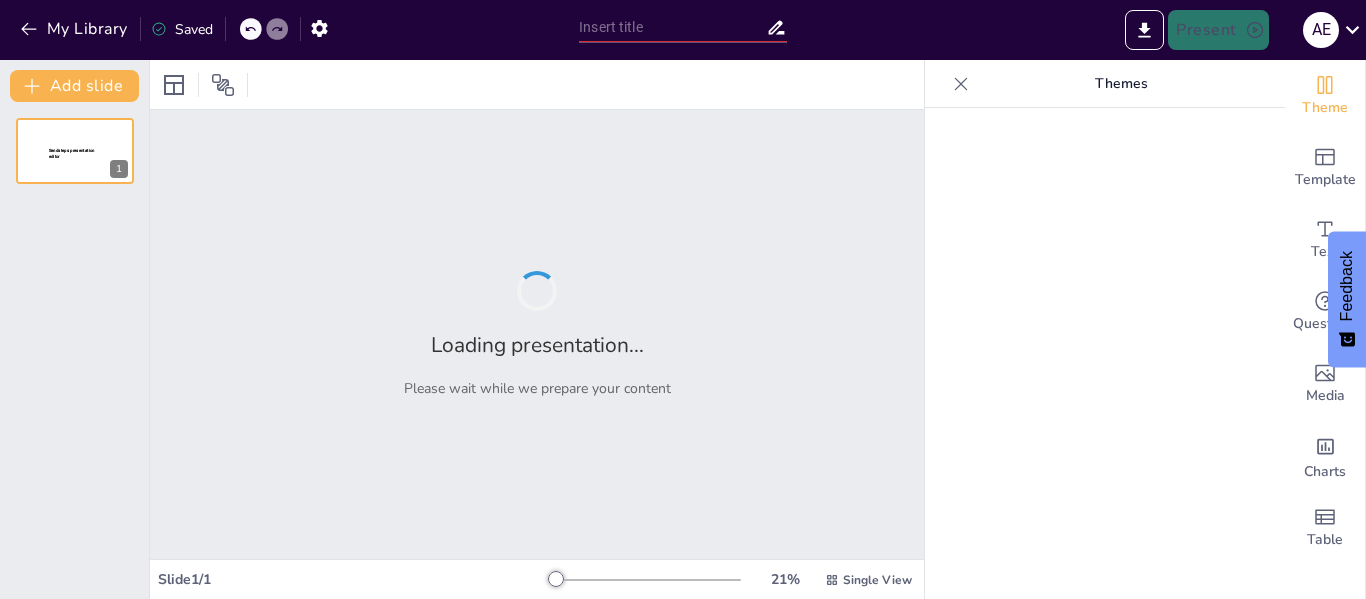 type on "Emoción y Aprendizaje: Claves de la Neuroeducación en Primaria" 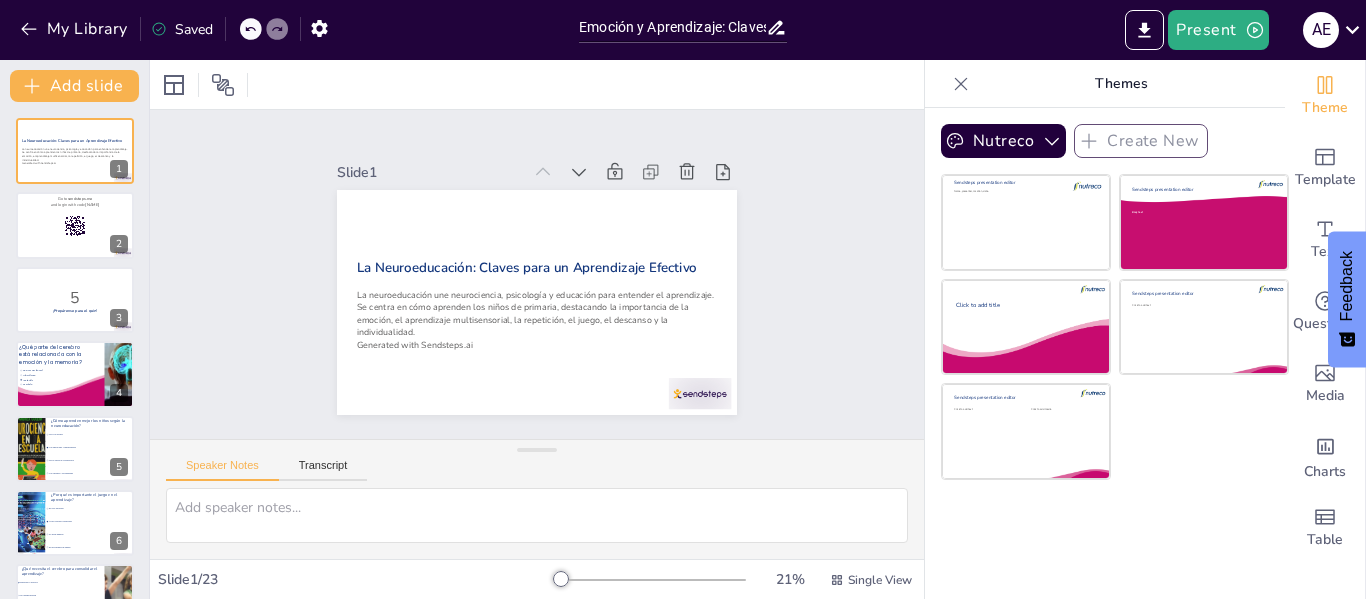 checkbox on "true" 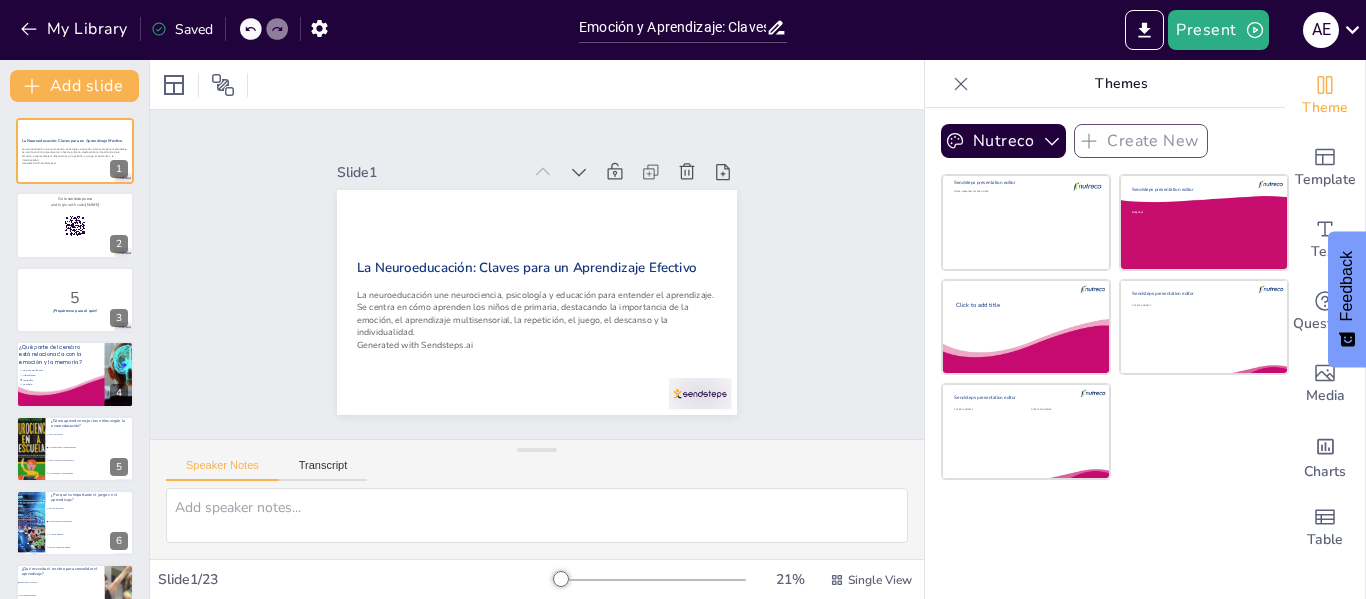 checkbox on "true" 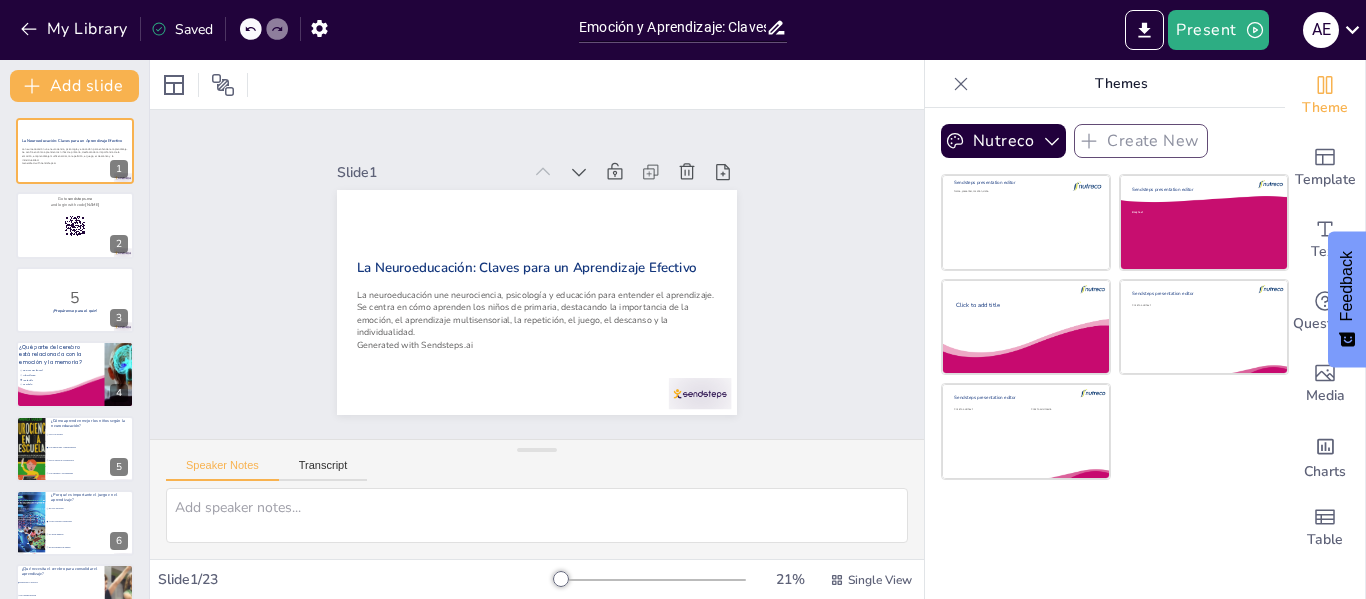 checkbox on "true" 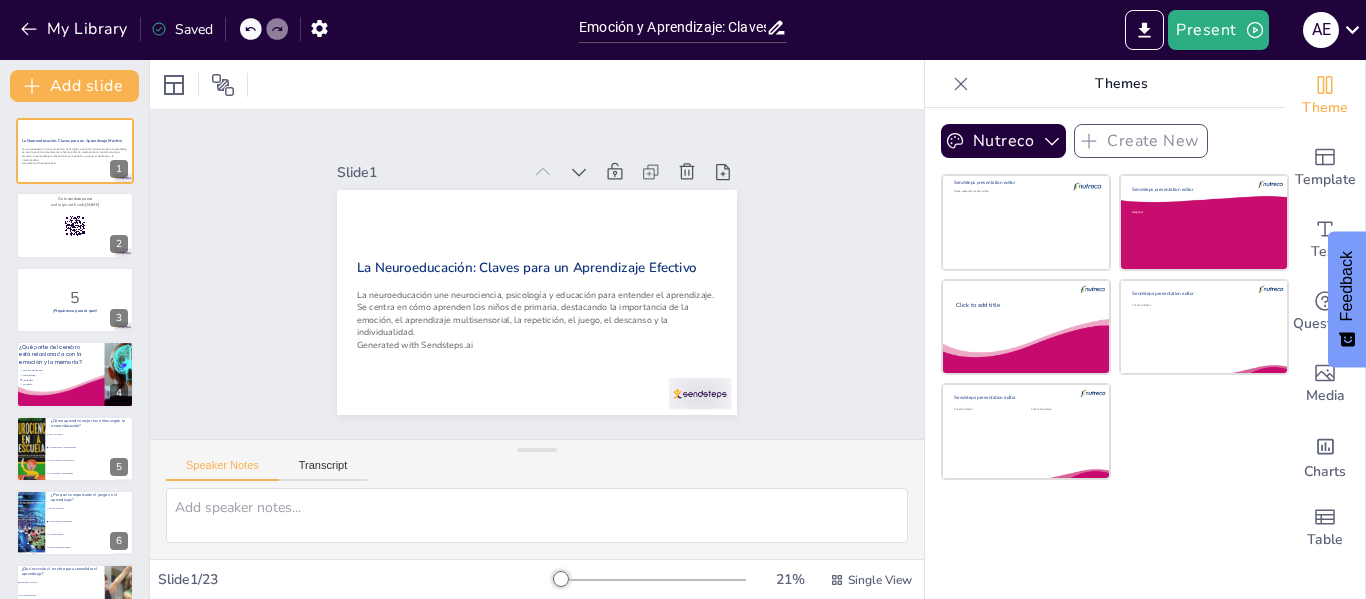 checkbox on "true" 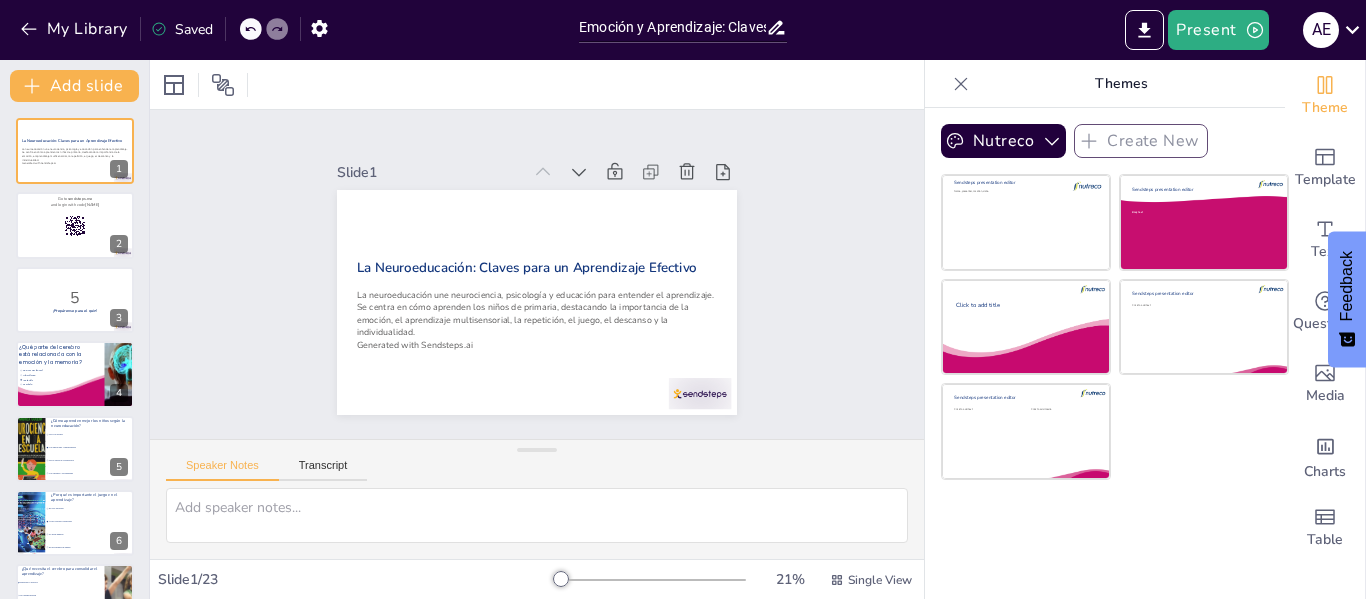checkbox on "true" 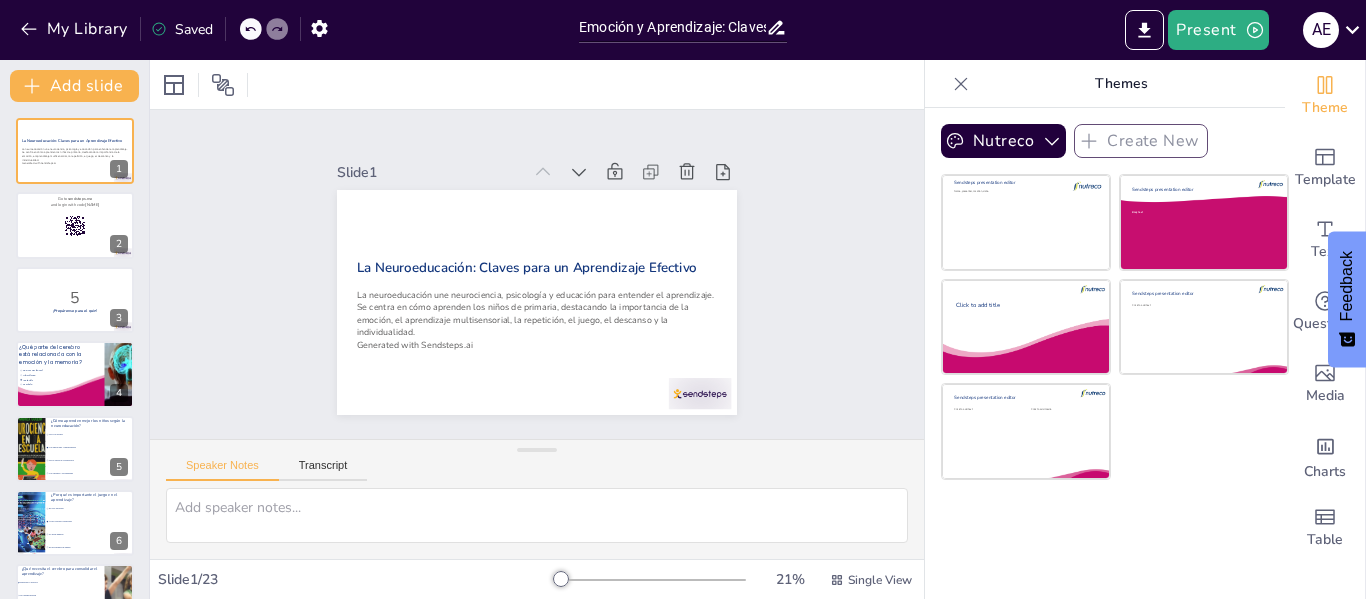 checkbox on "true" 